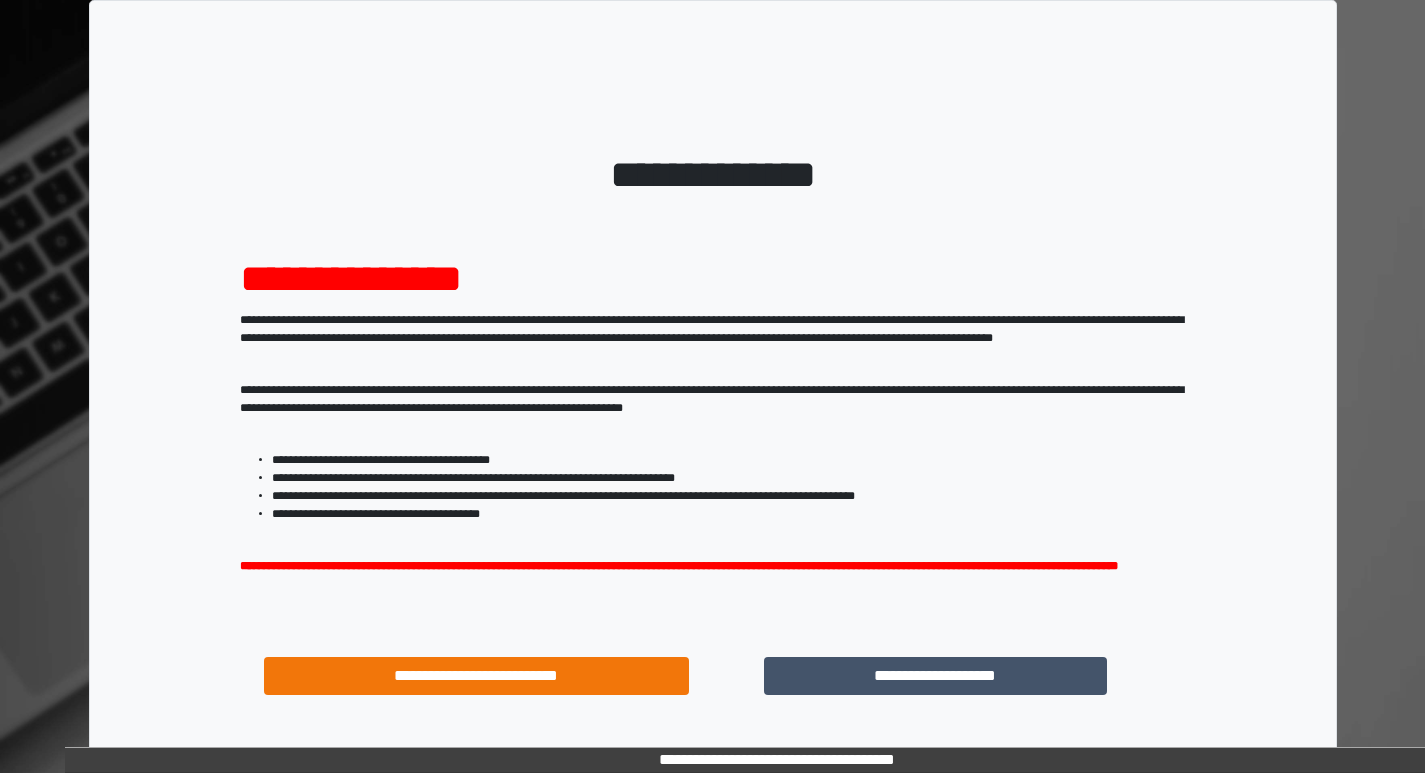 scroll, scrollTop: 0, scrollLeft: 0, axis: both 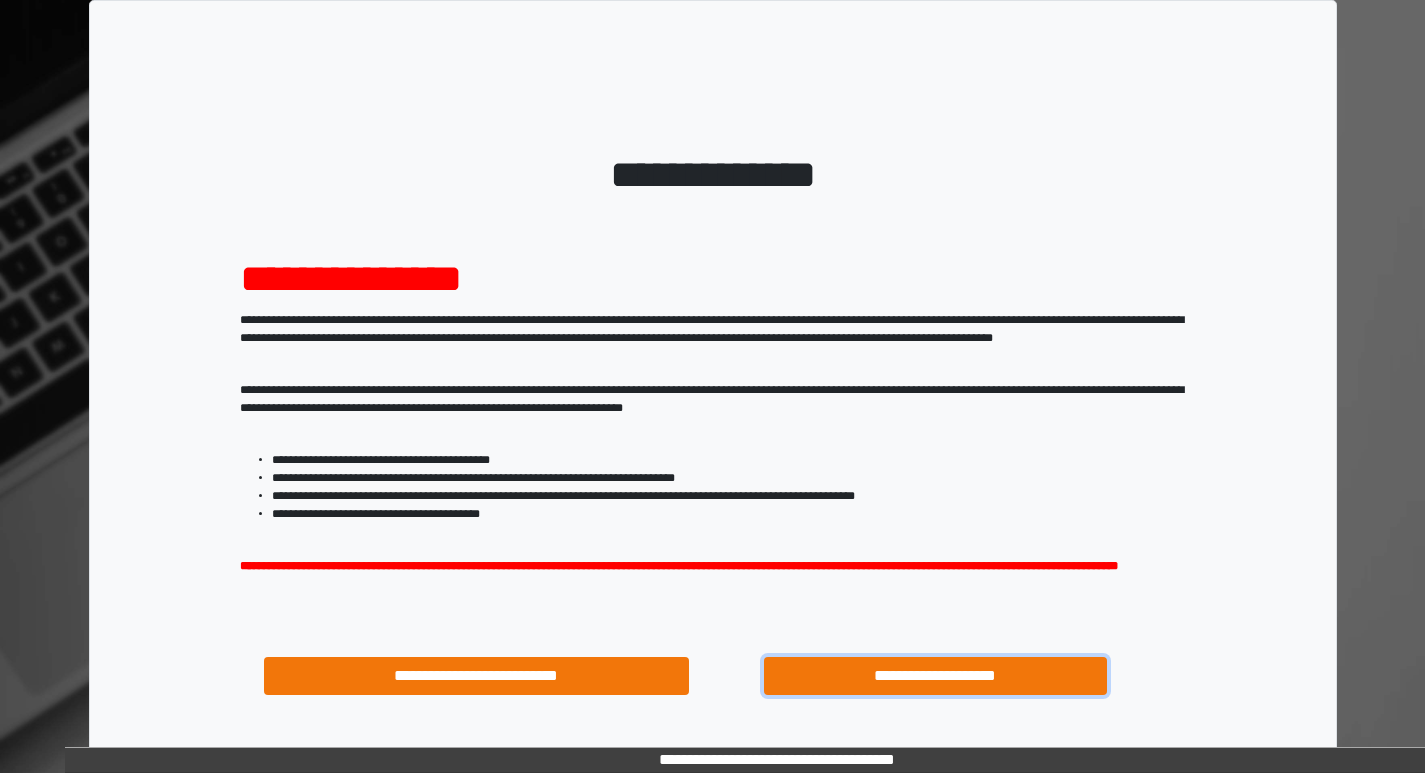 click on "**********" at bounding box center (936, 676) 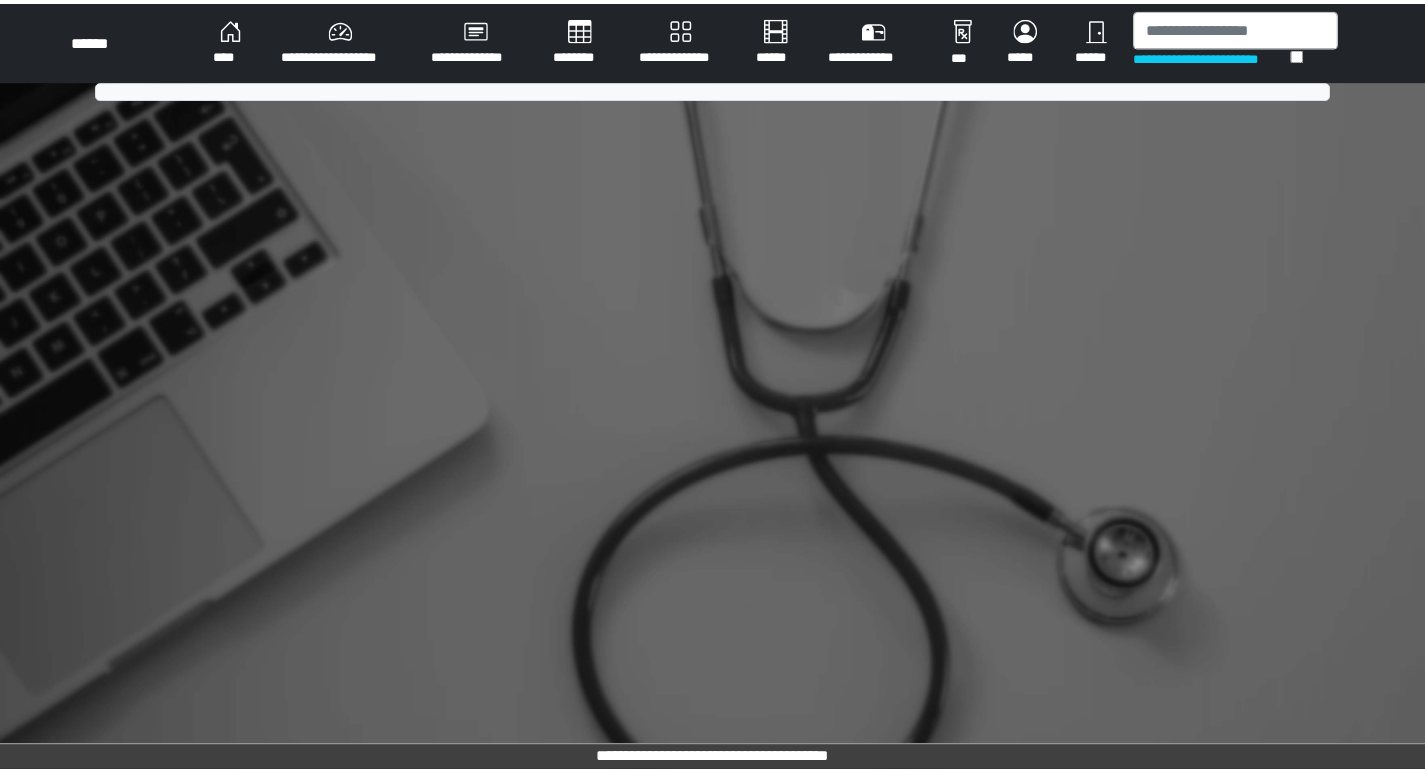 scroll, scrollTop: 0, scrollLeft: 0, axis: both 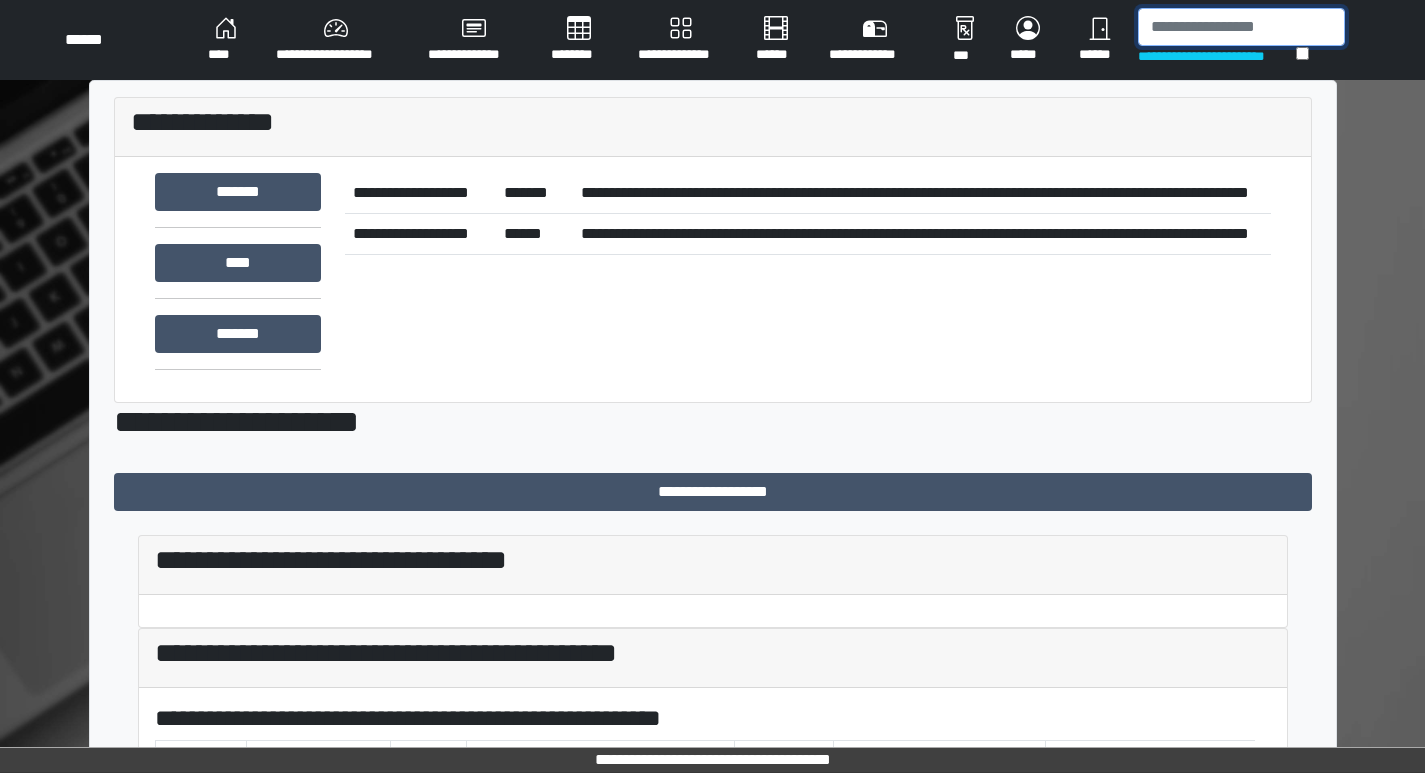 click at bounding box center (1241, 27) 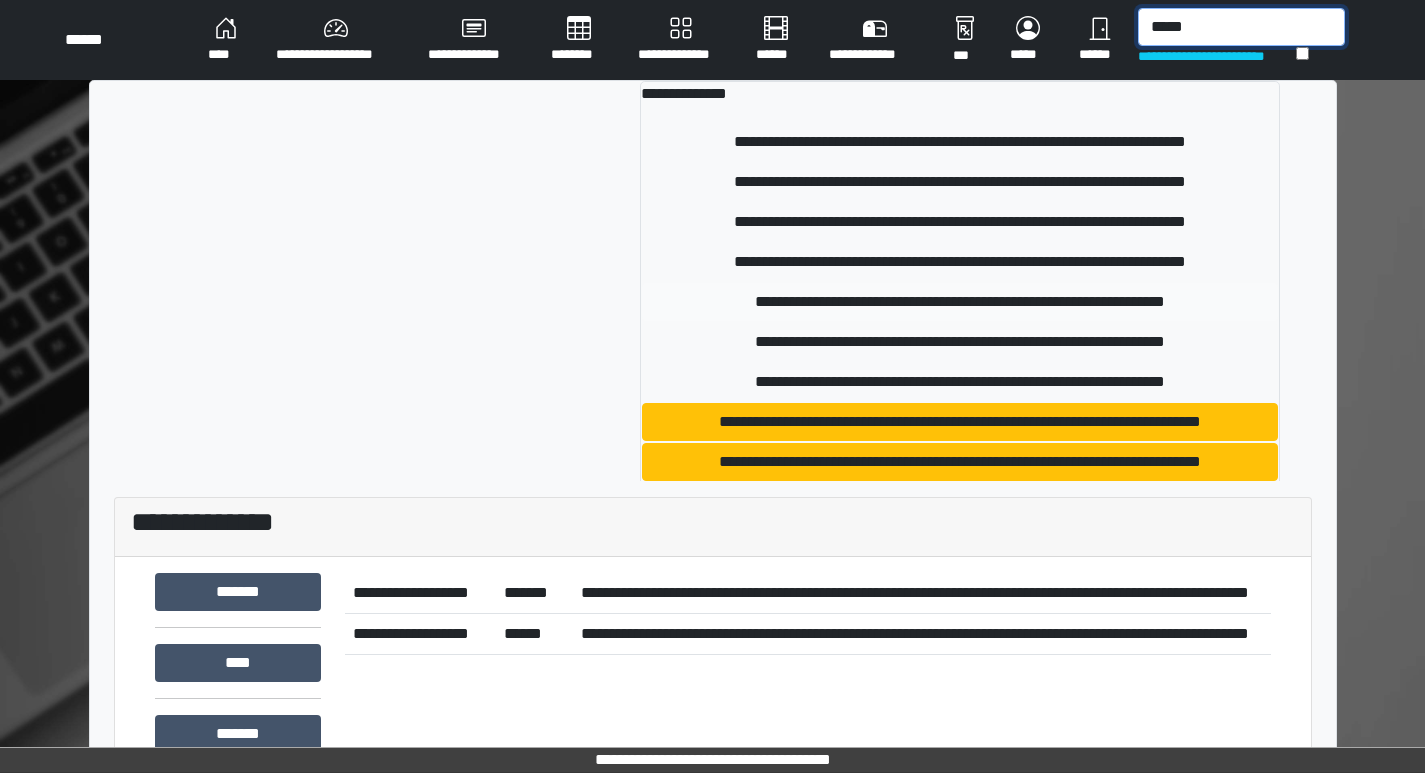 type on "*****" 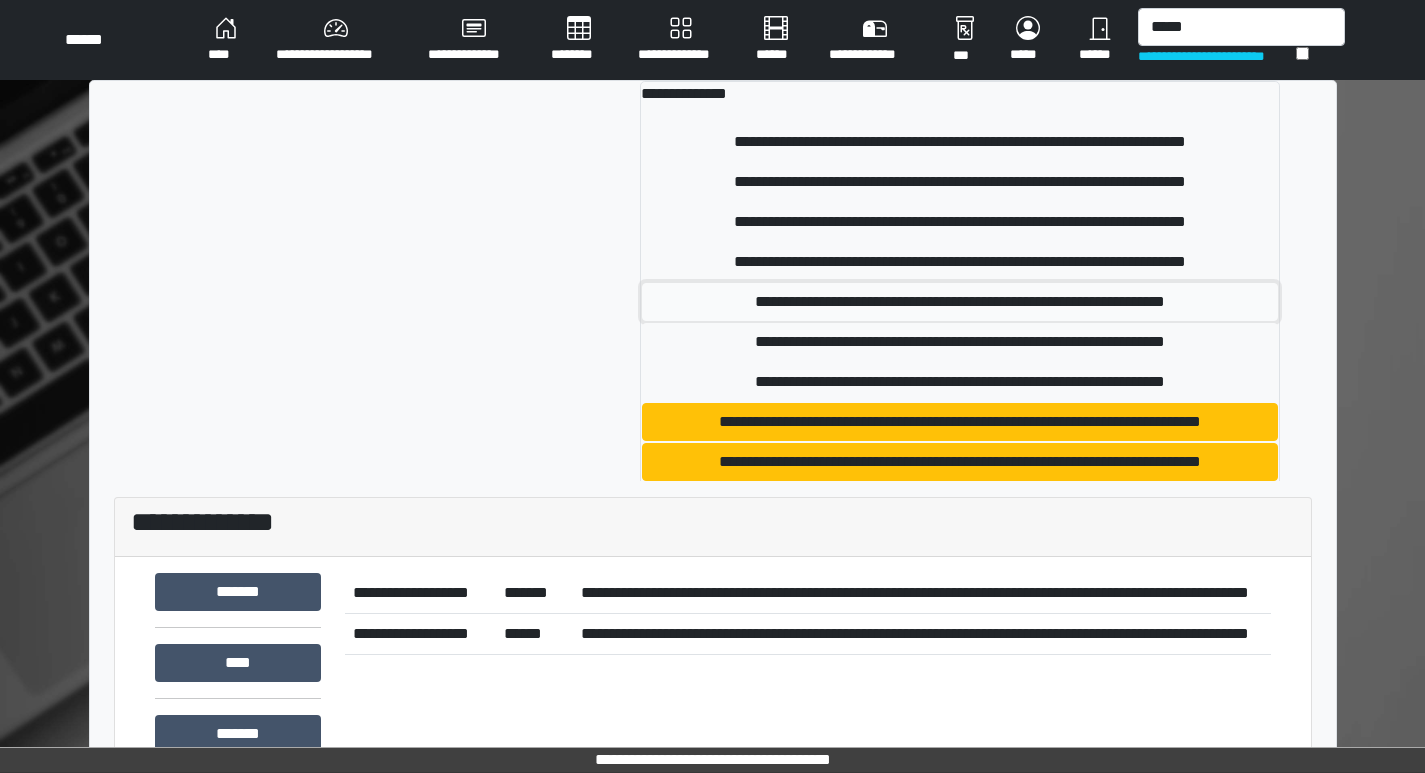 click on "**********" at bounding box center [960, 302] 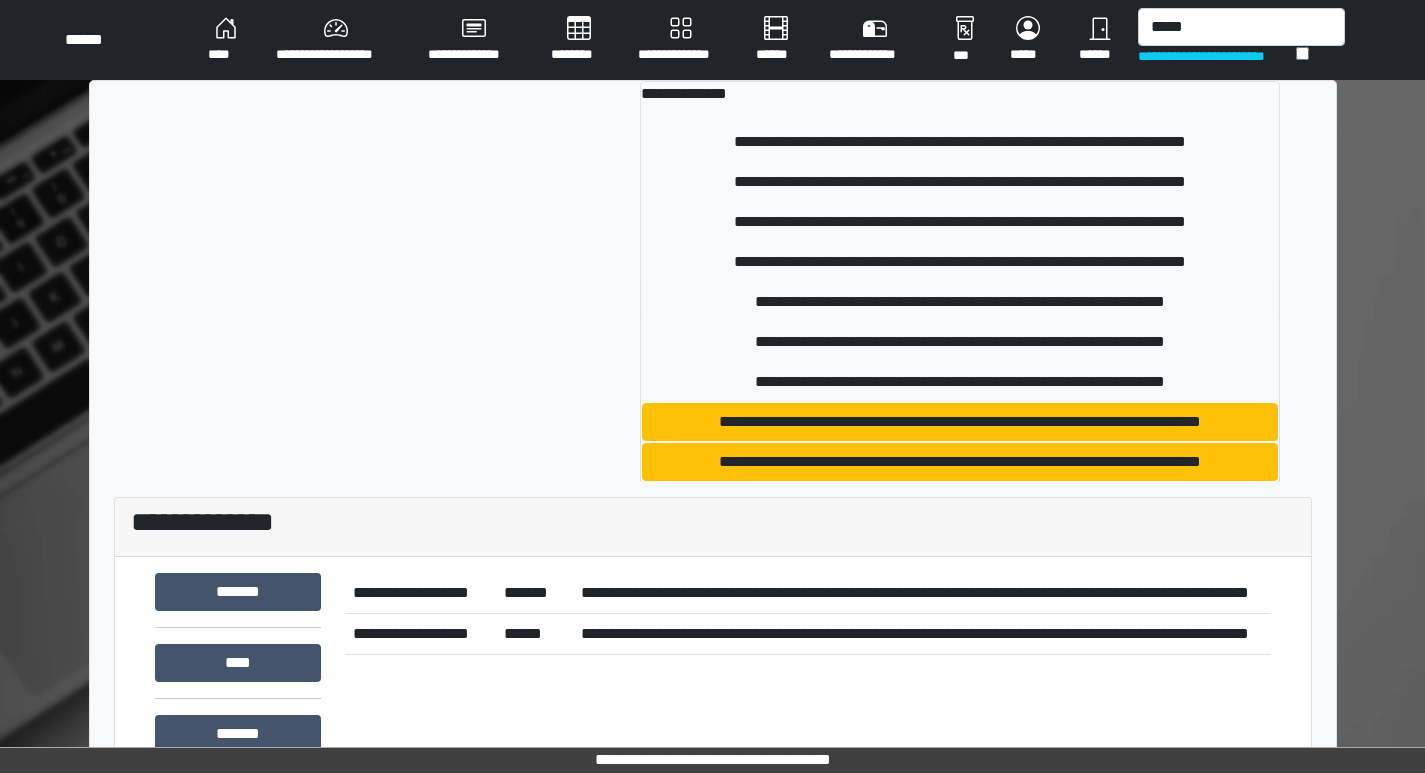 type 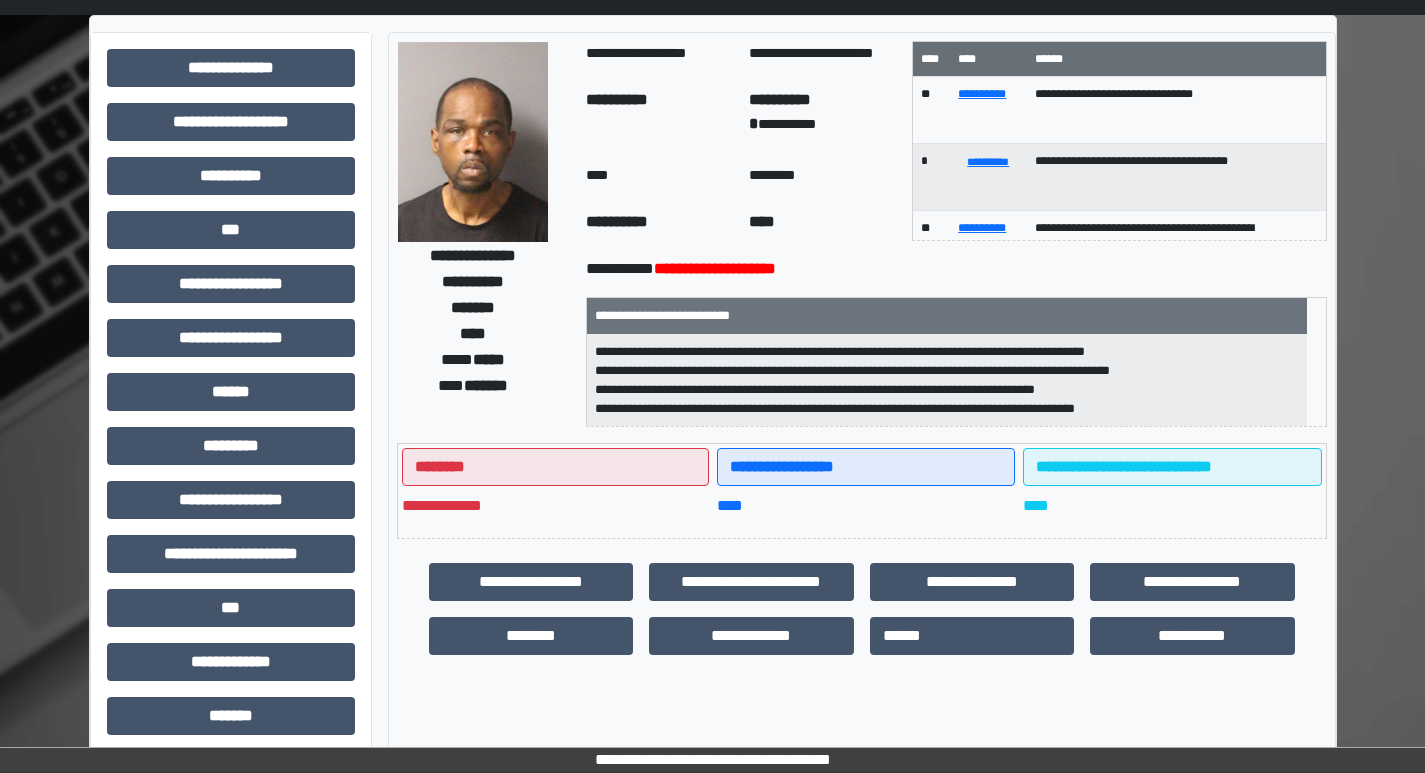 scroll, scrollTop: 100, scrollLeft: 0, axis: vertical 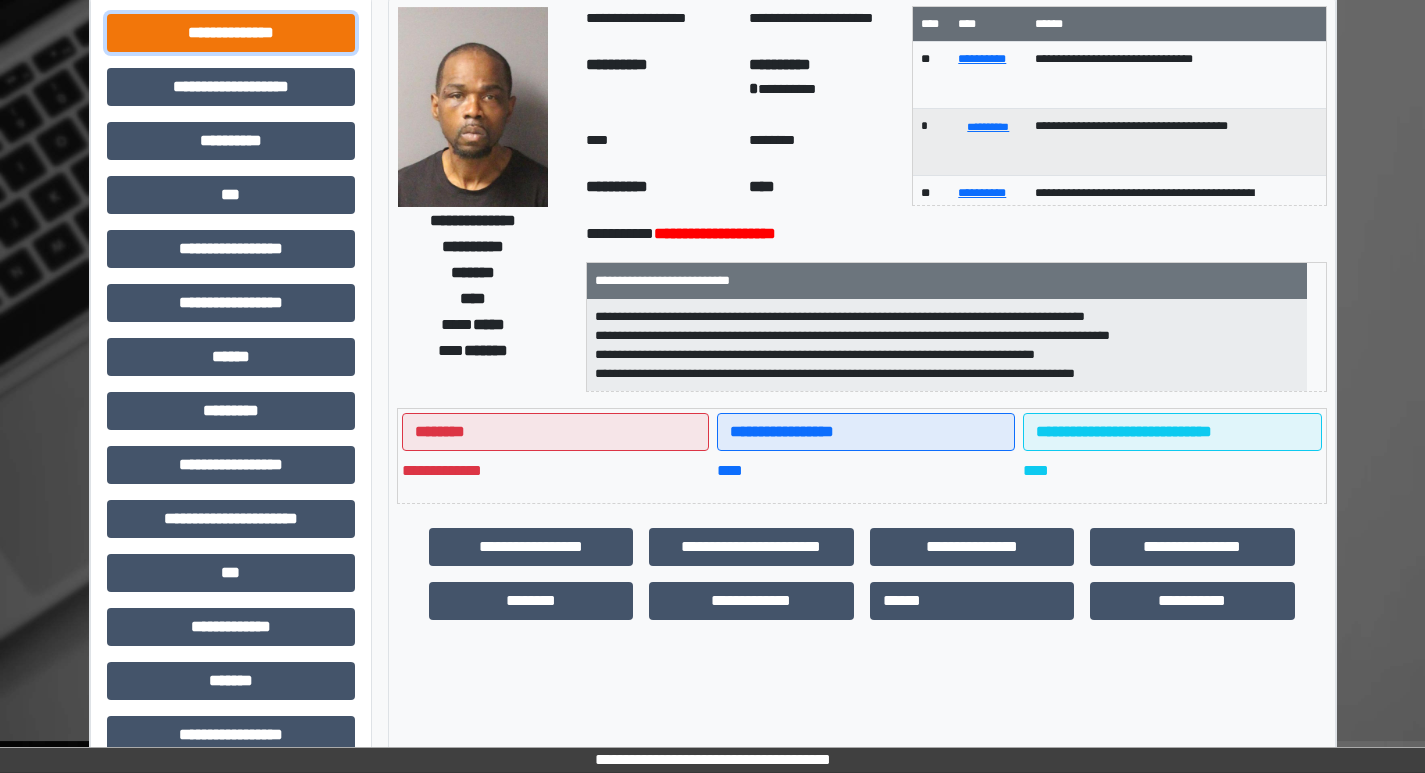 click on "**********" at bounding box center [231, 33] 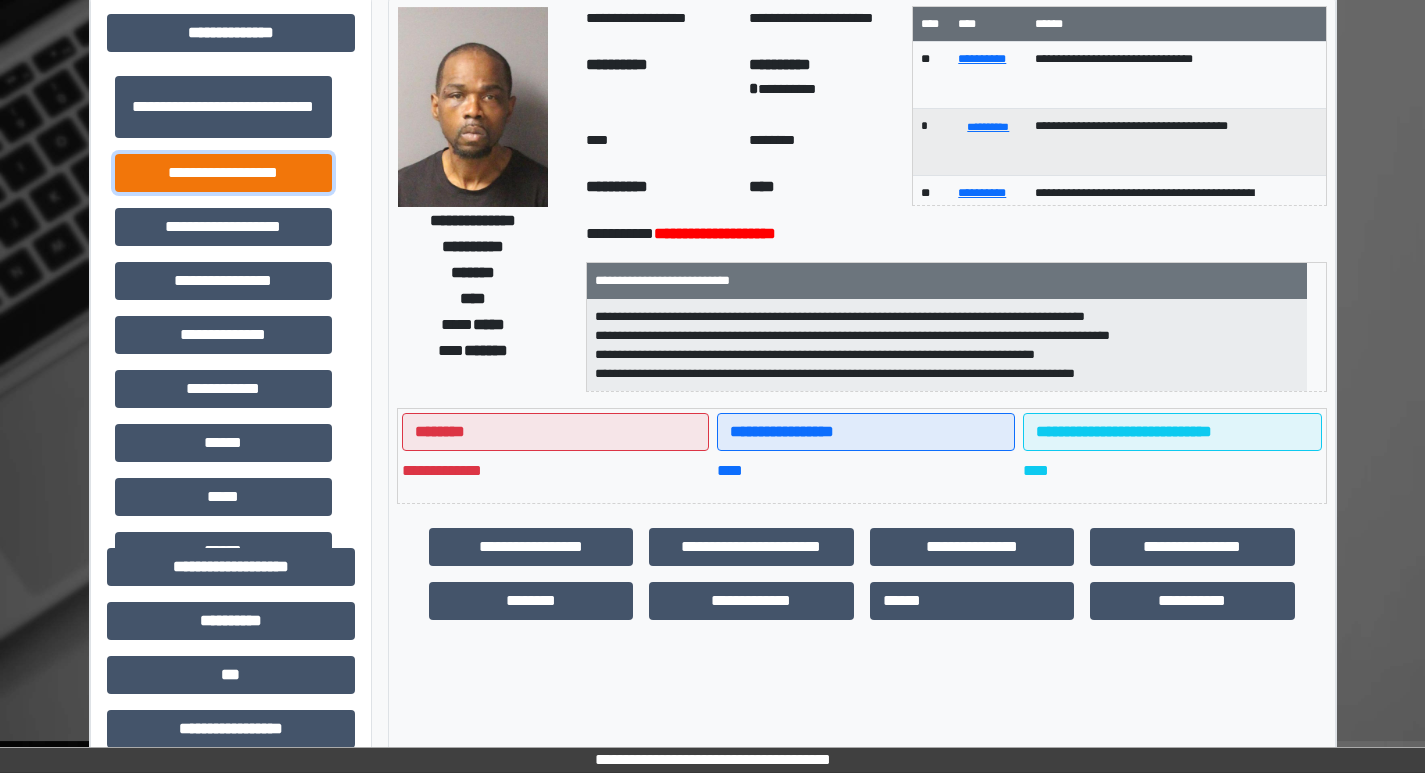 click on "**********" at bounding box center (223, 173) 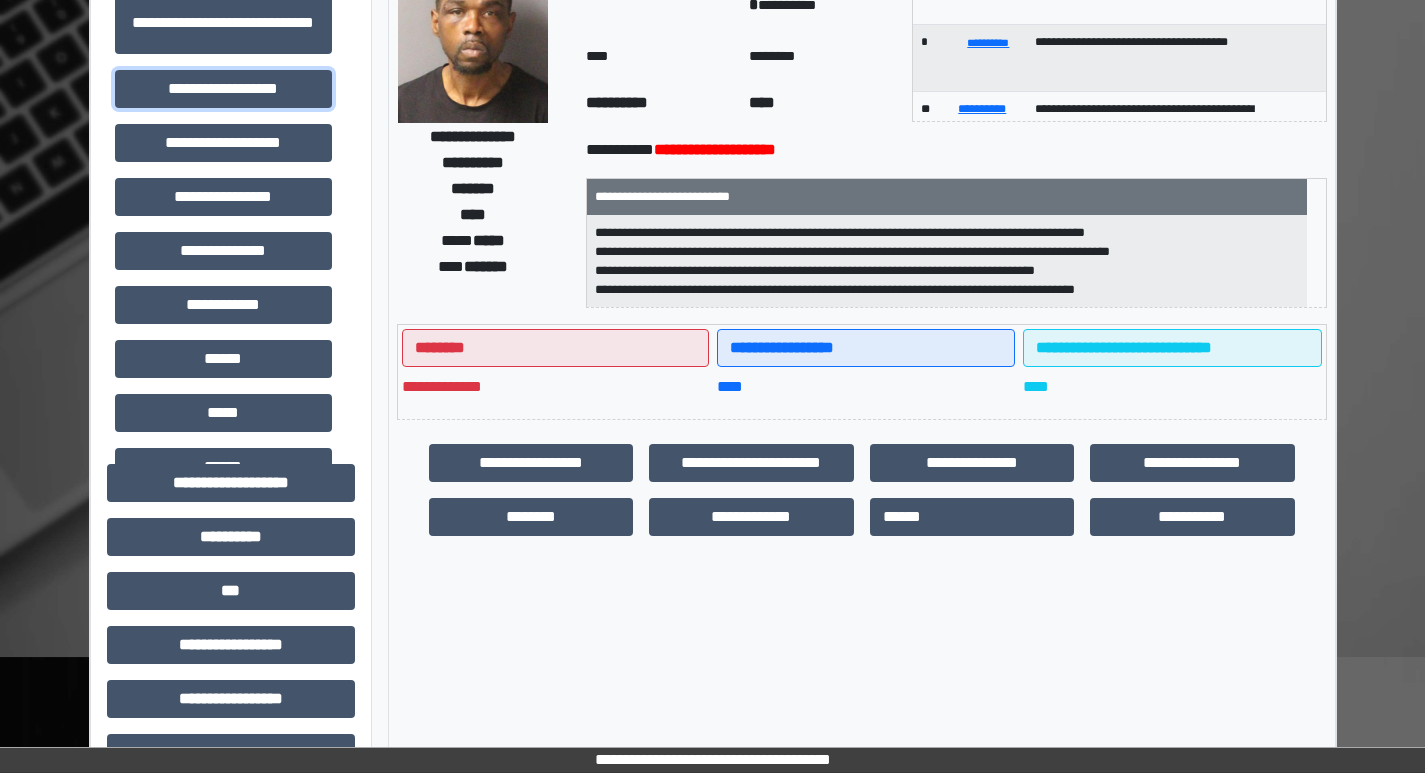 scroll, scrollTop: 300, scrollLeft: 0, axis: vertical 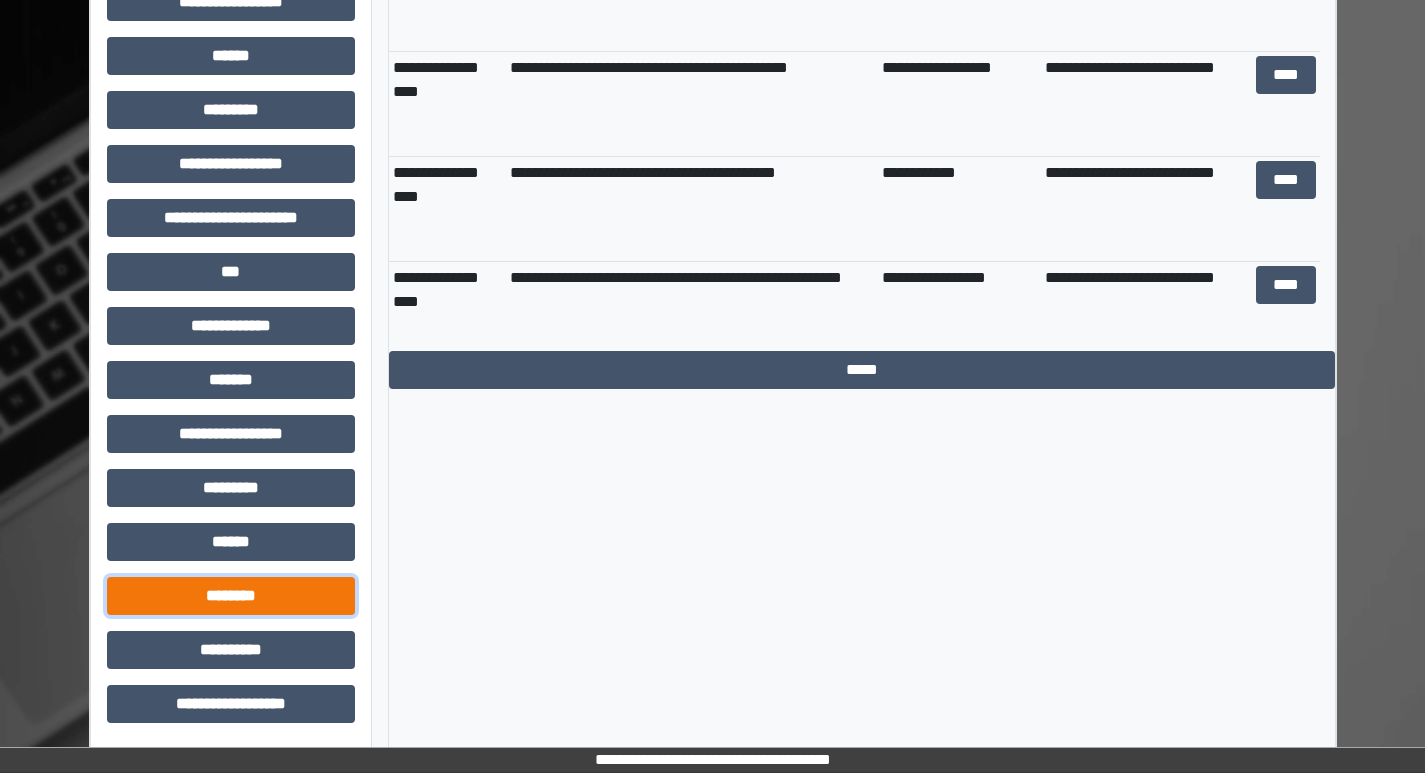 click on "********" at bounding box center [231, 596] 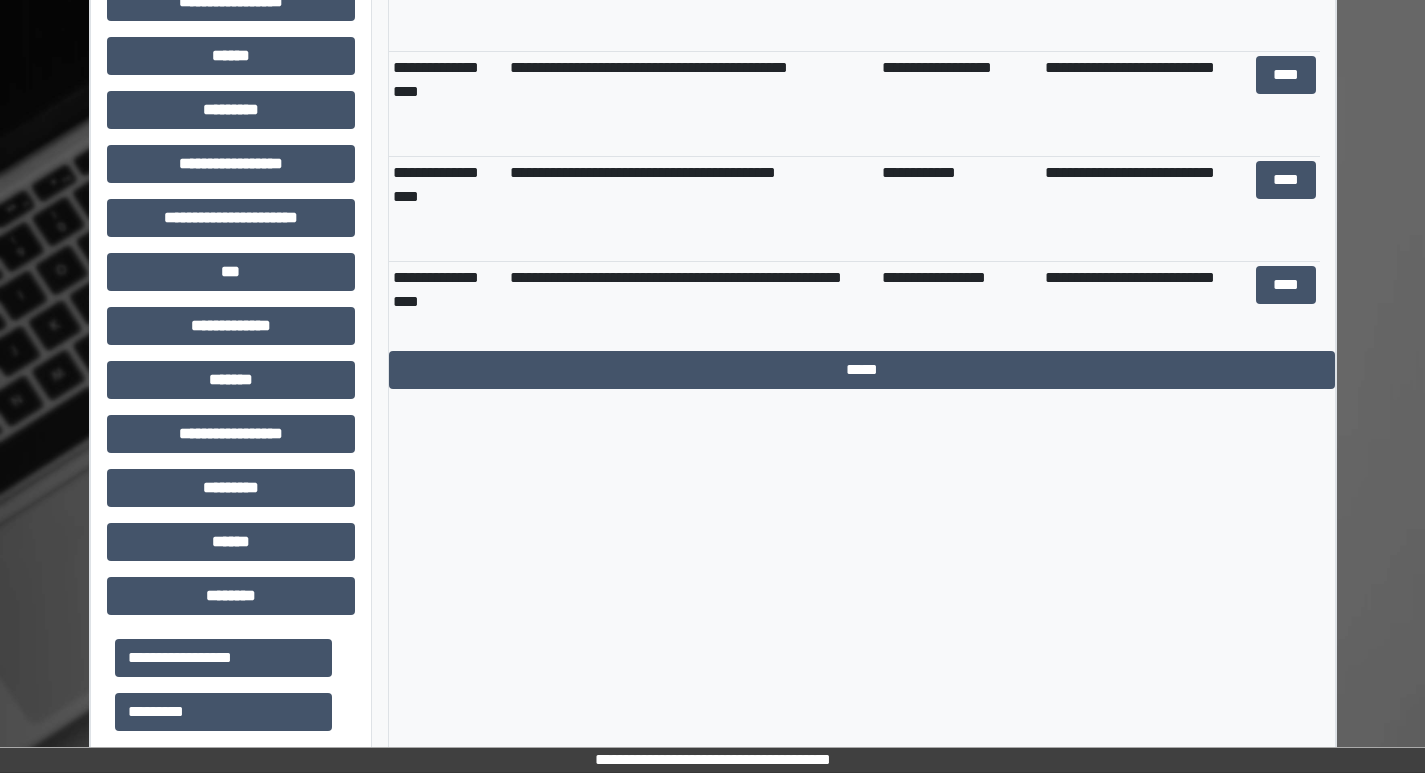 click on "**********" at bounding box center [231, 226] 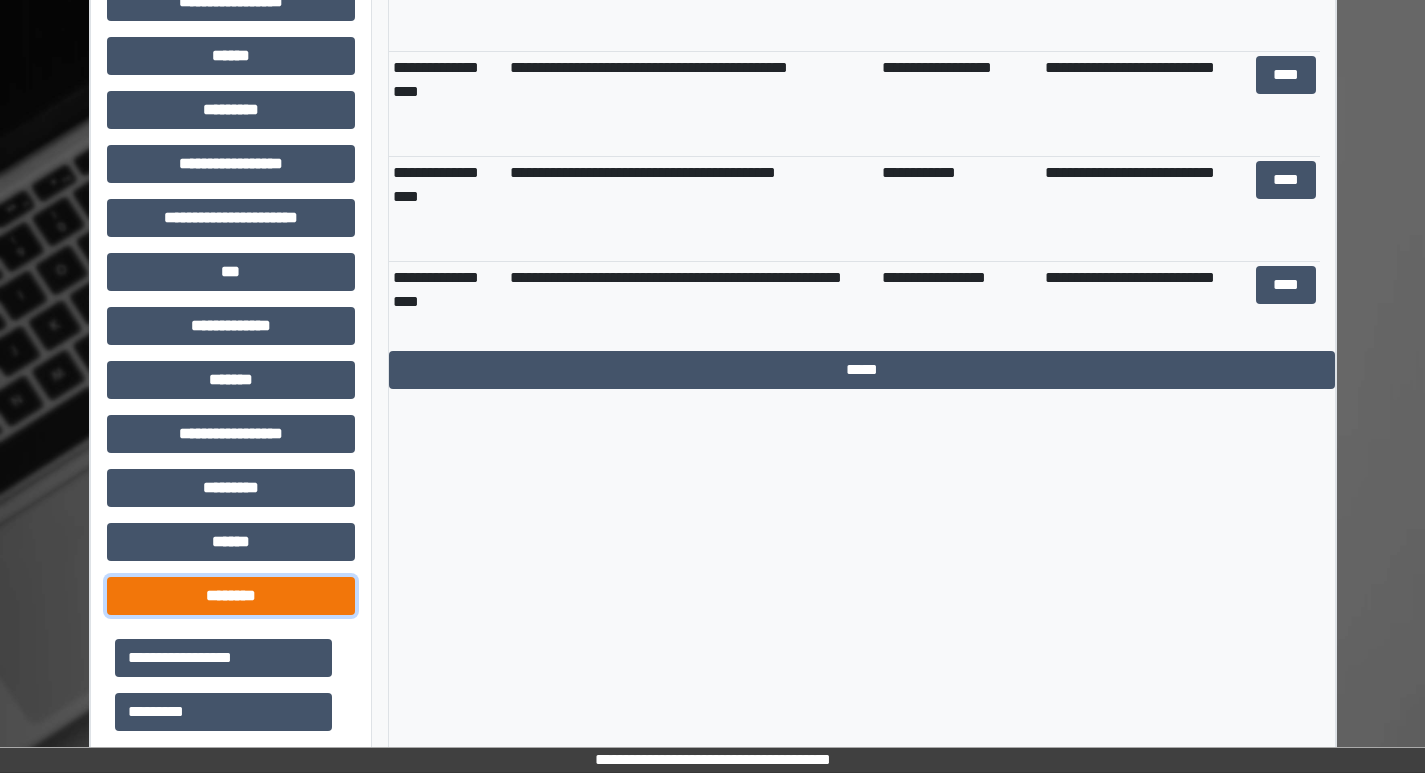 click on "********" at bounding box center (231, 596) 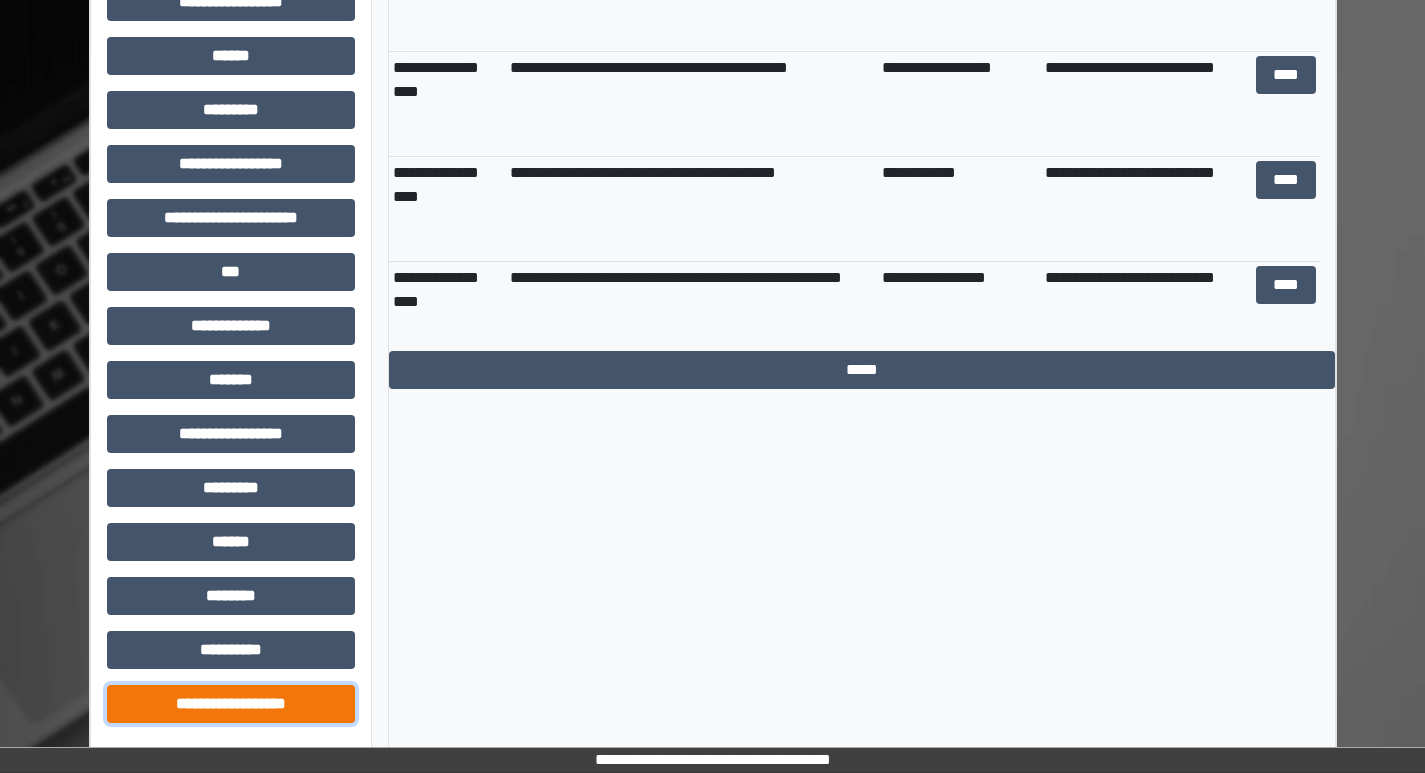 click on "**********" at bounding box center [231, 704] 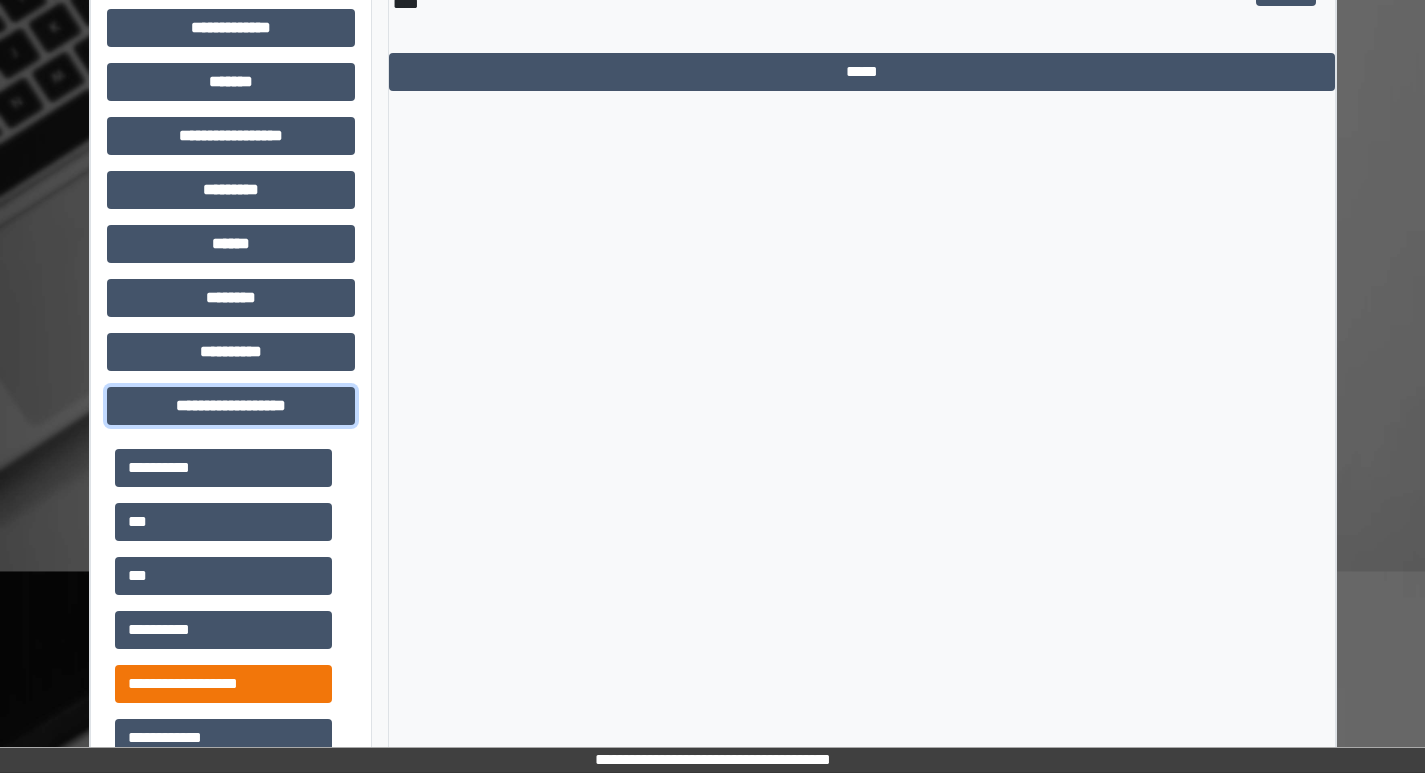 scroll, scrollTop: 1181, scrollLeft: 0, axis: vertical 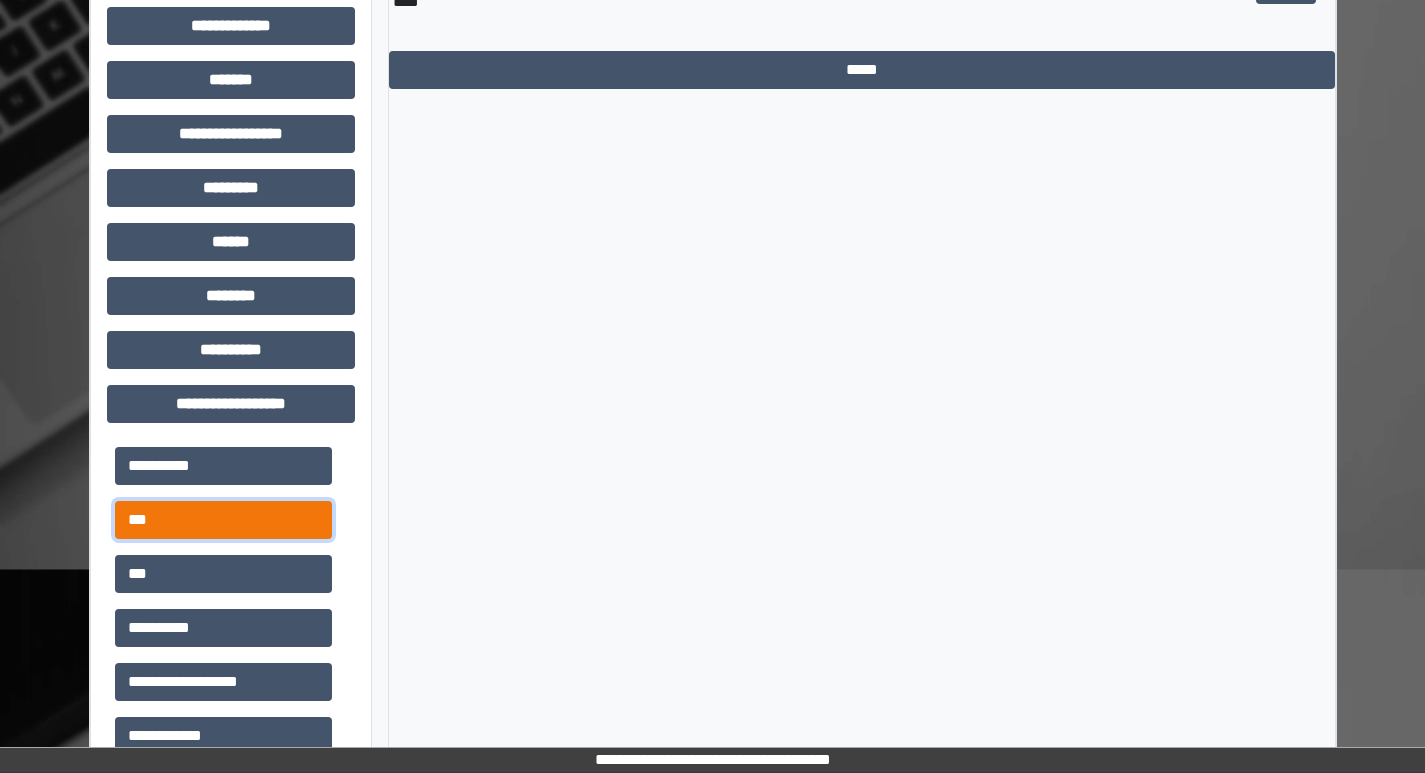 click on "***" at bounding box center [223, 520] 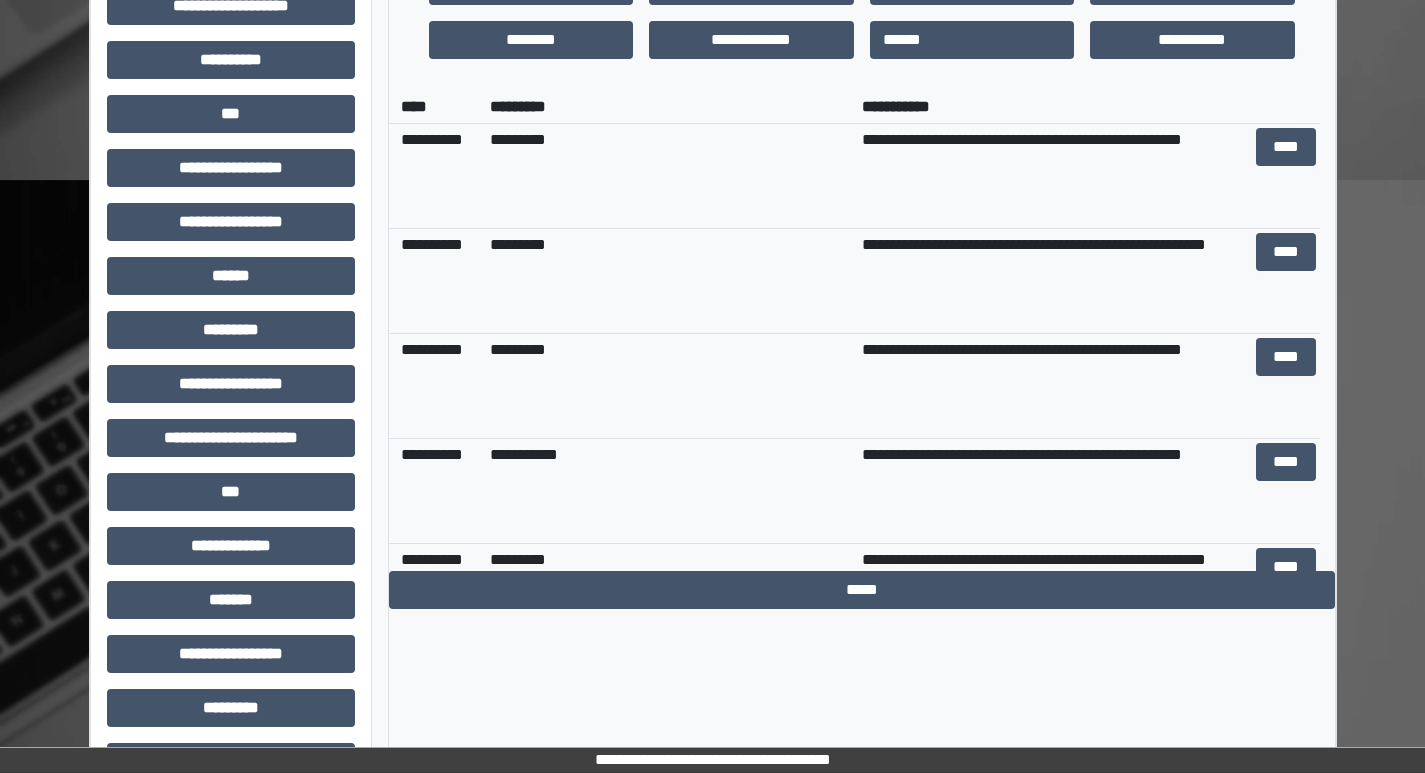 scroll, scrollTop: 681, scrollLeft: 0, axis: vertical 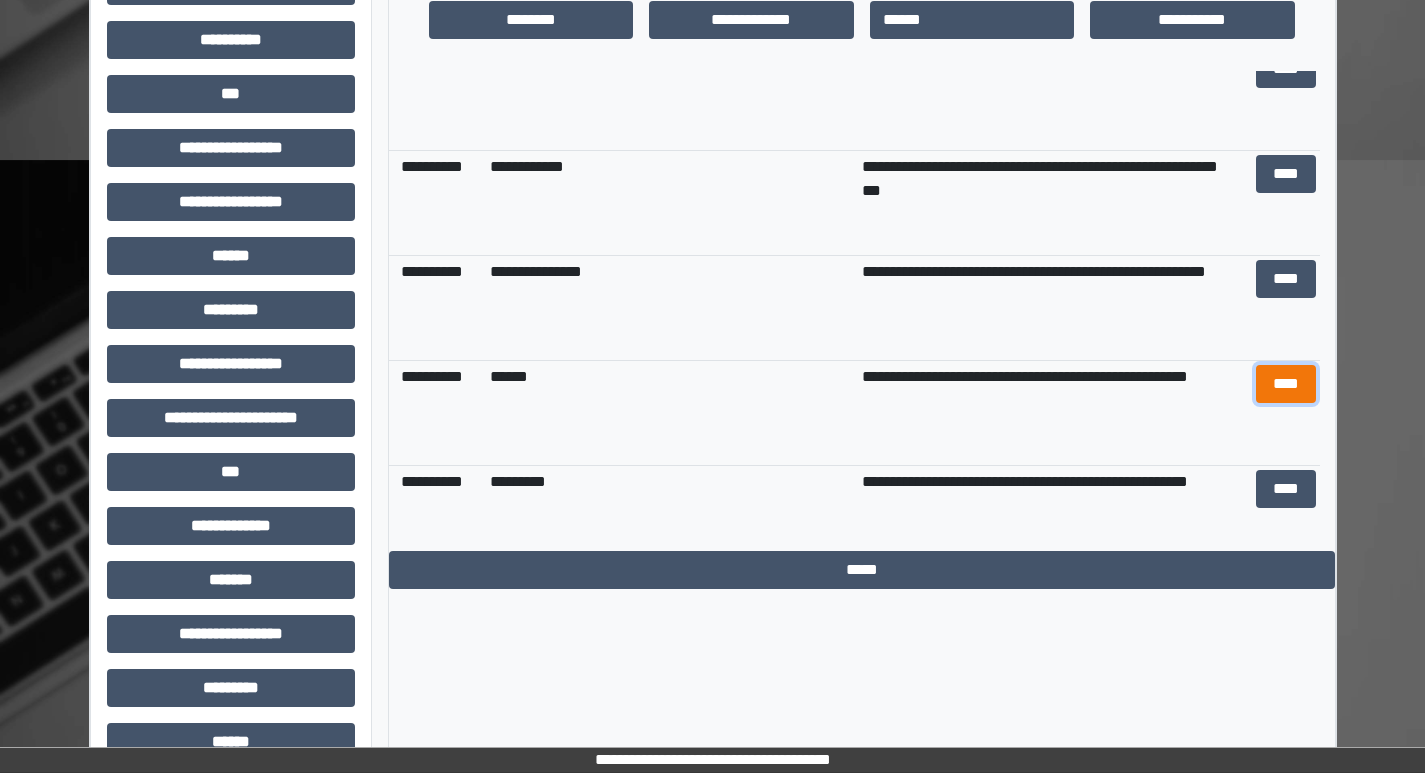 click on "****" at bounding box center [1286, 384] 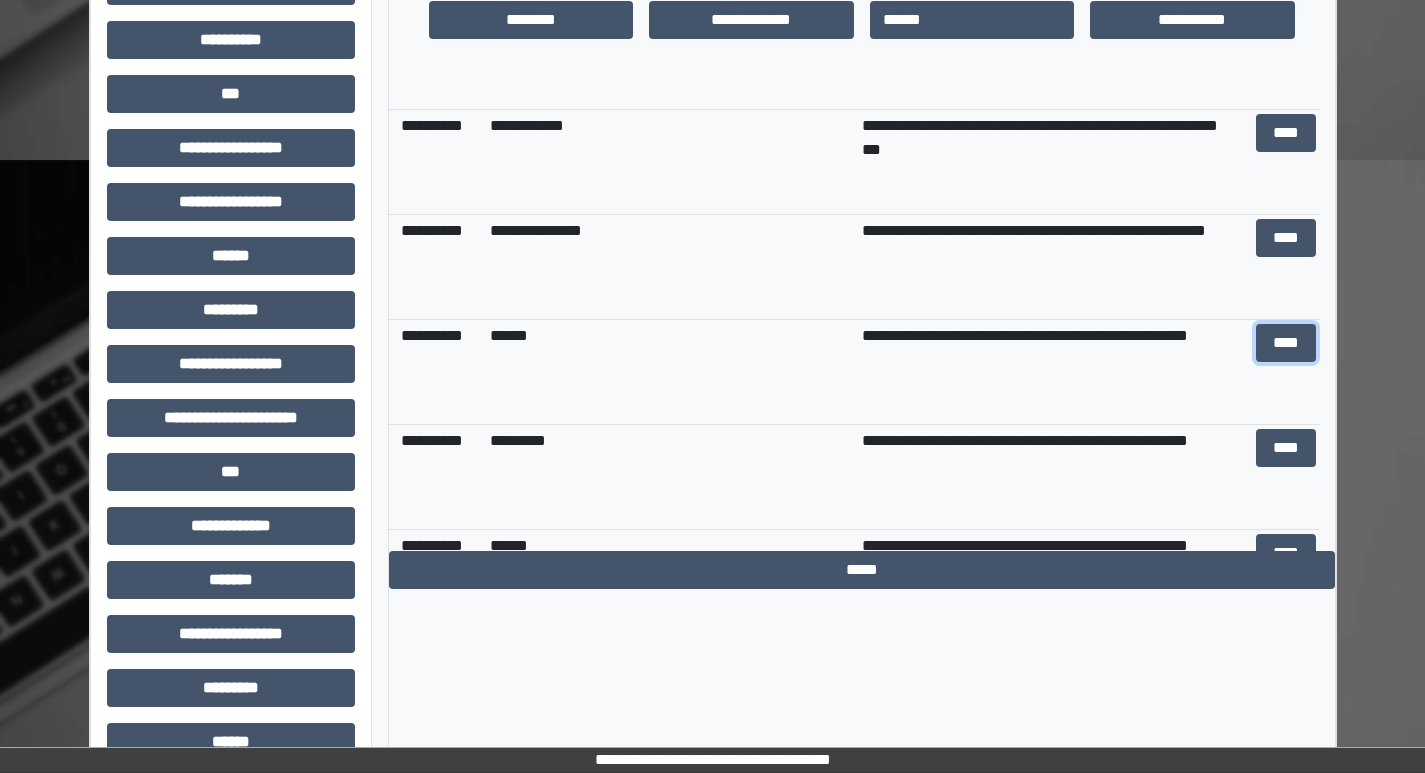 scroll, scrollTop: 1775, scrollLeft: 0, axis: vertical 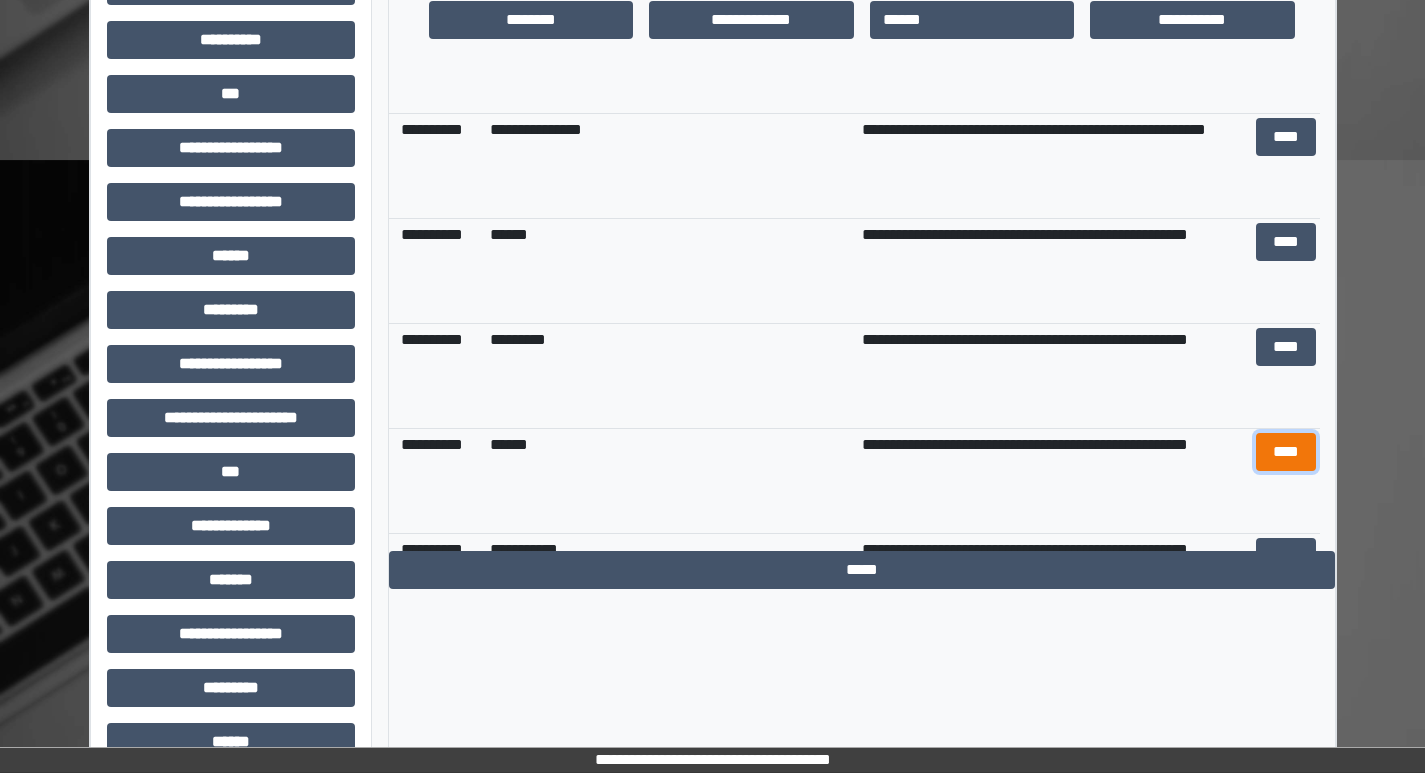 click on "****" at bounding box center (1286, 452) 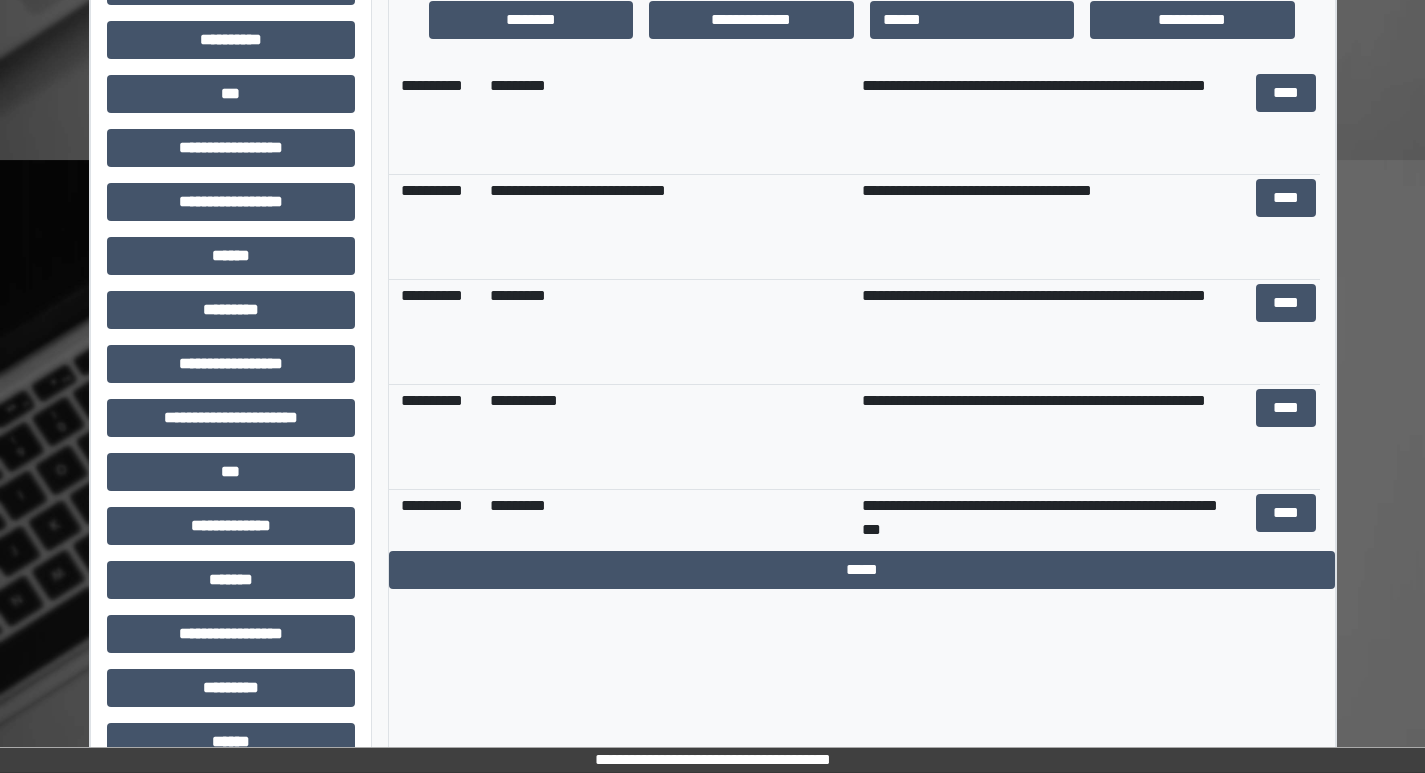 scroll, scrollTop: 475, scrollLeft: 0, axis: vertical 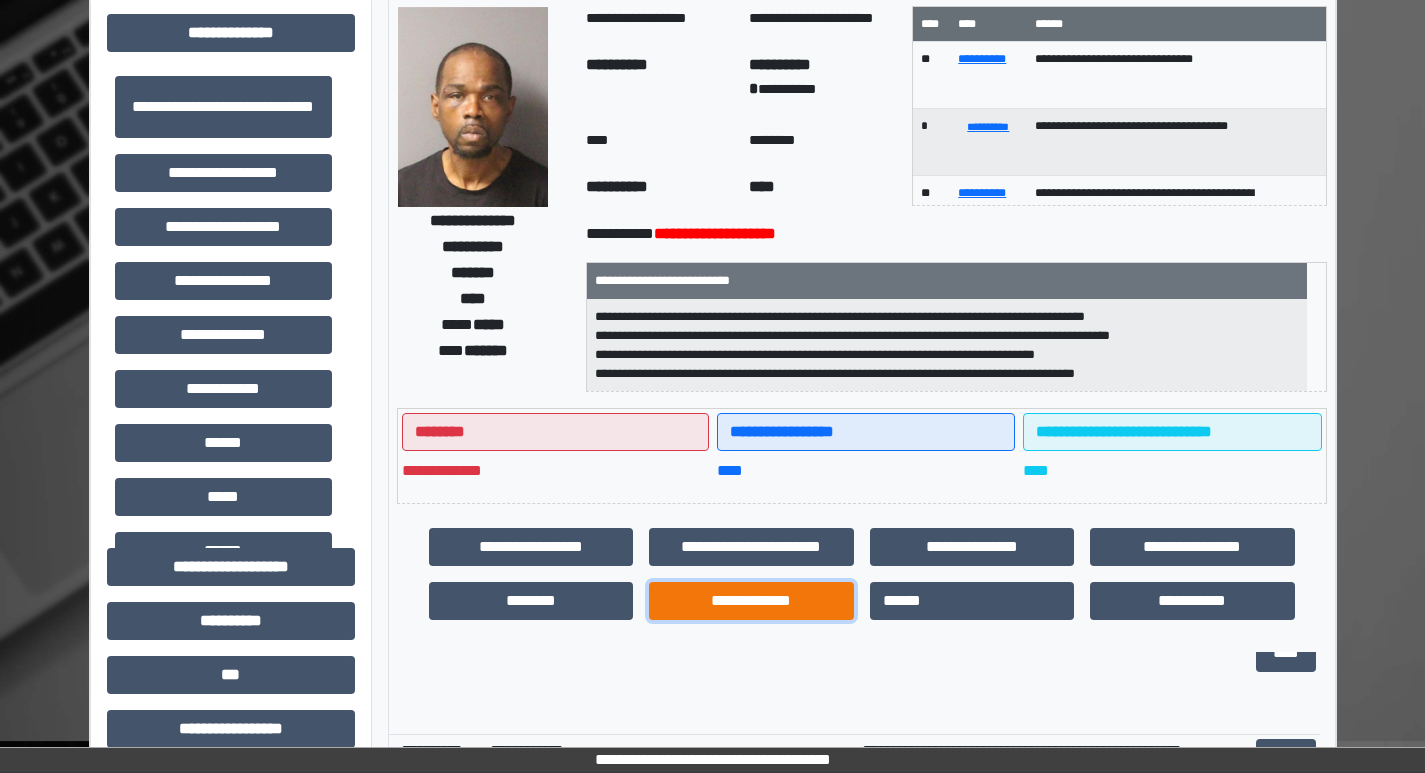 click on "**********" at bounding box center (751, 601) 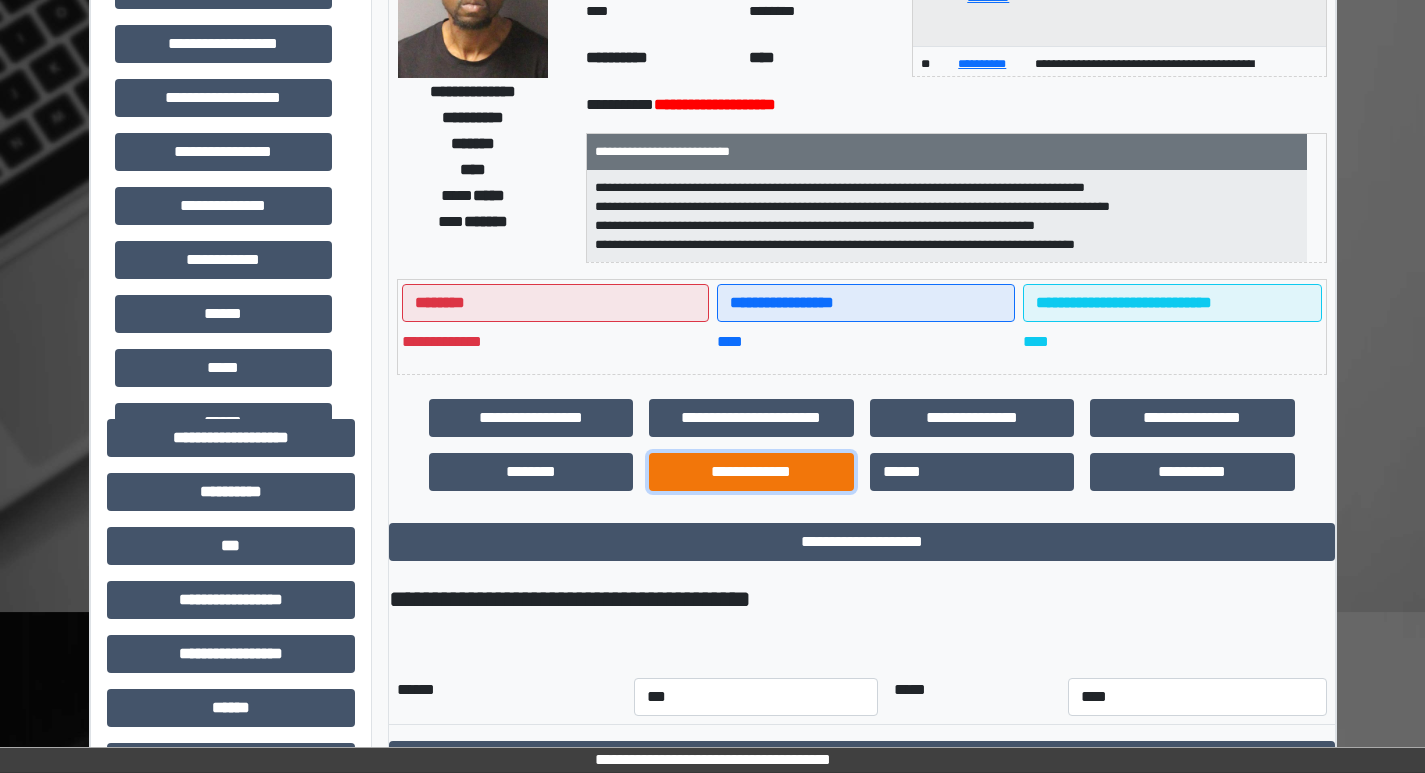 scroll, scrollTop: 400, scrollLeft: 0, axis: vertical 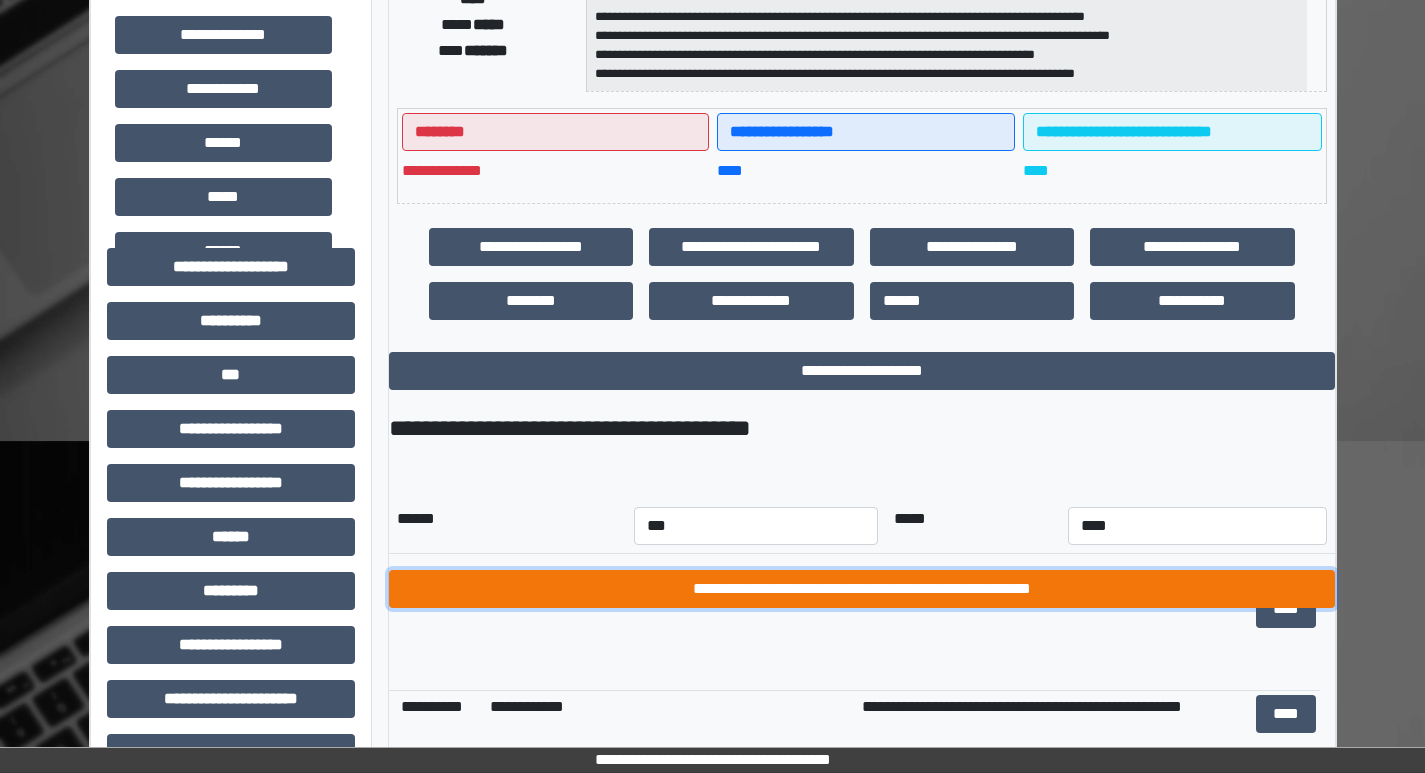 click on "**********" at bounding box center [862, 589] 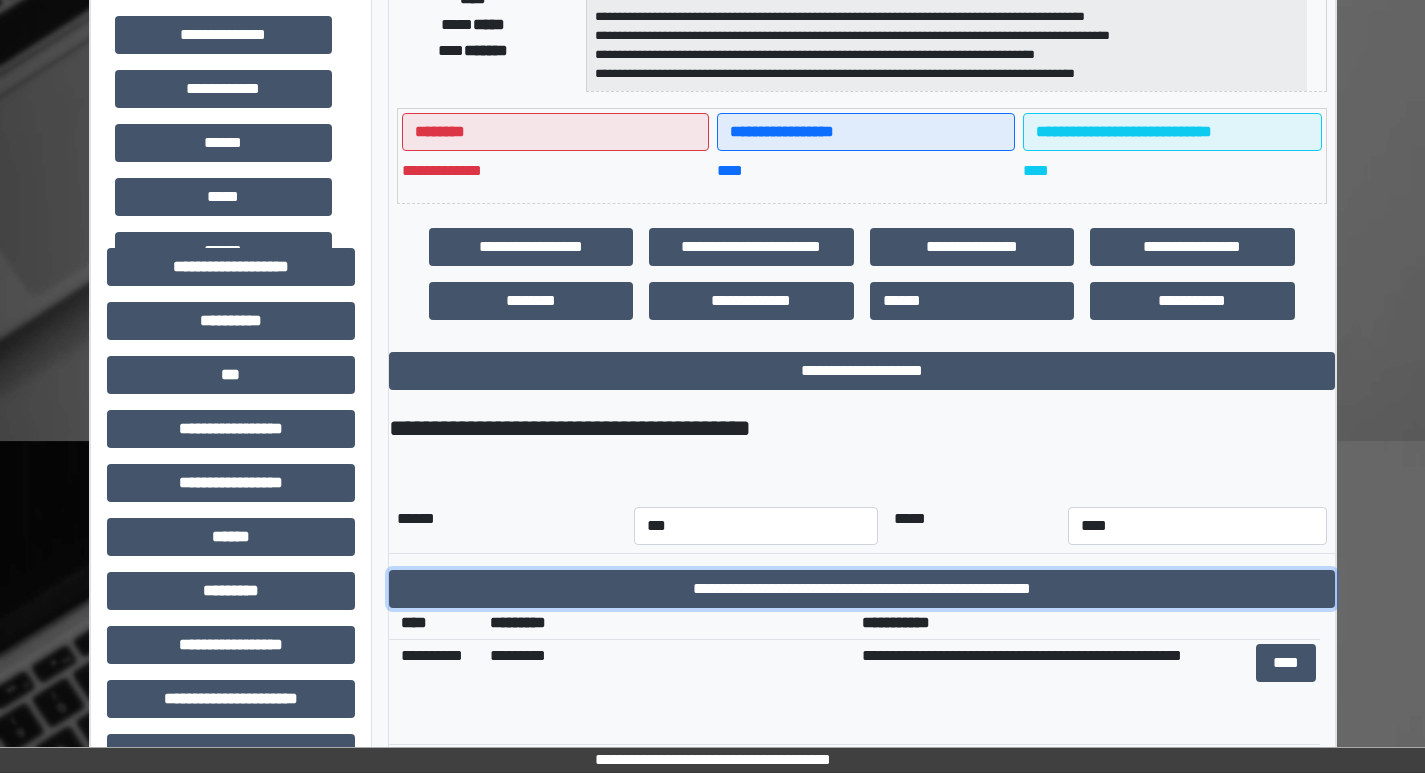 scroll, scrollTop: 0, scrollLeft: 0, axis: both 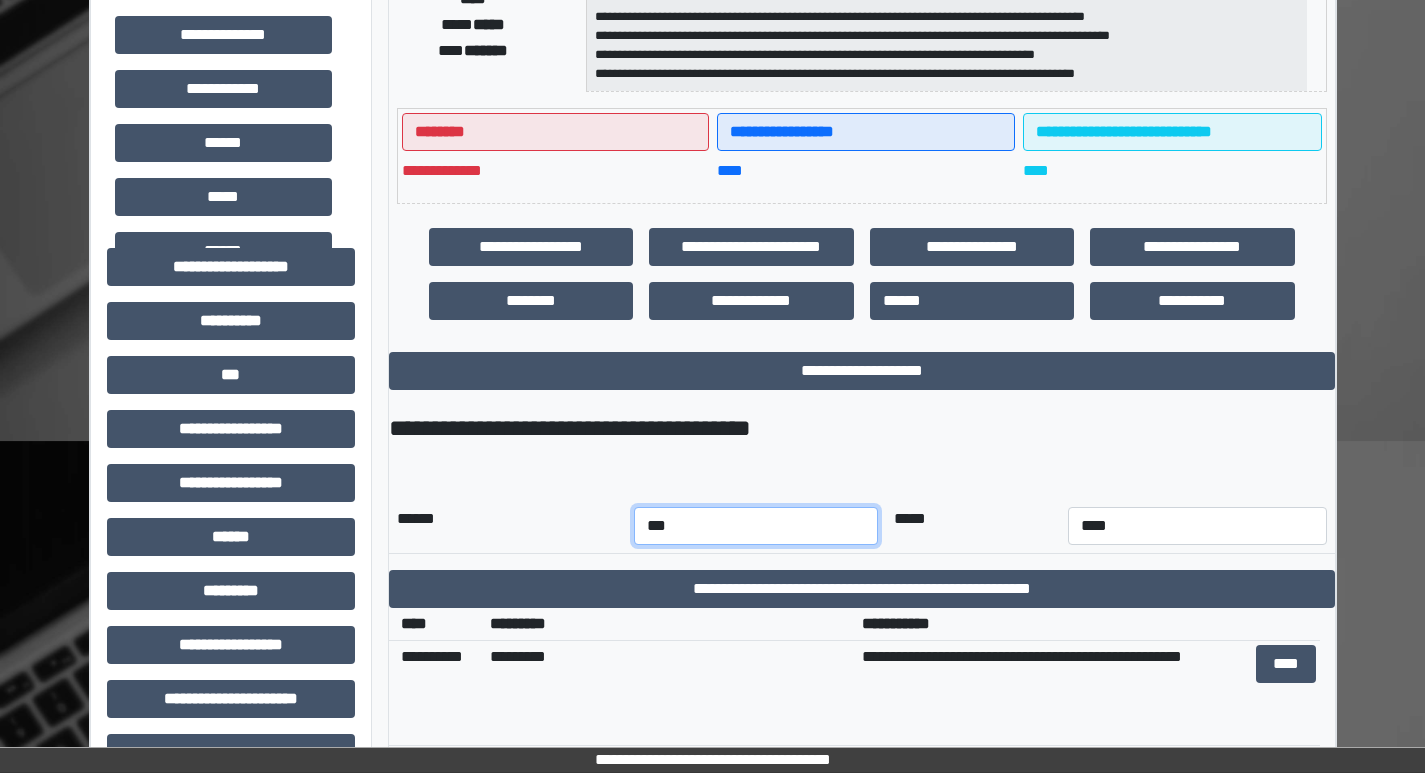 click on "***
***
***
***
***
***
***
***
***
***
***
***" at bounding box center [756, 526] 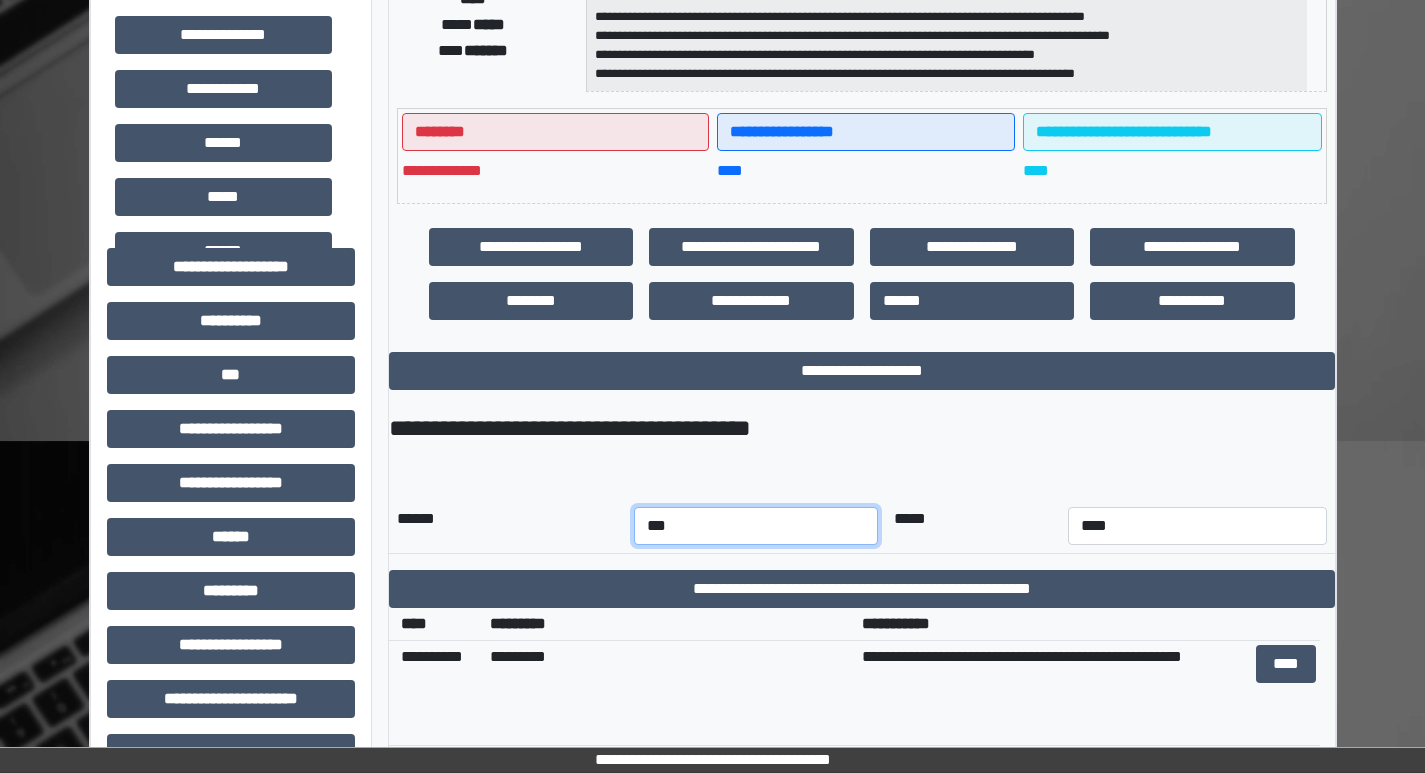 select on "*" 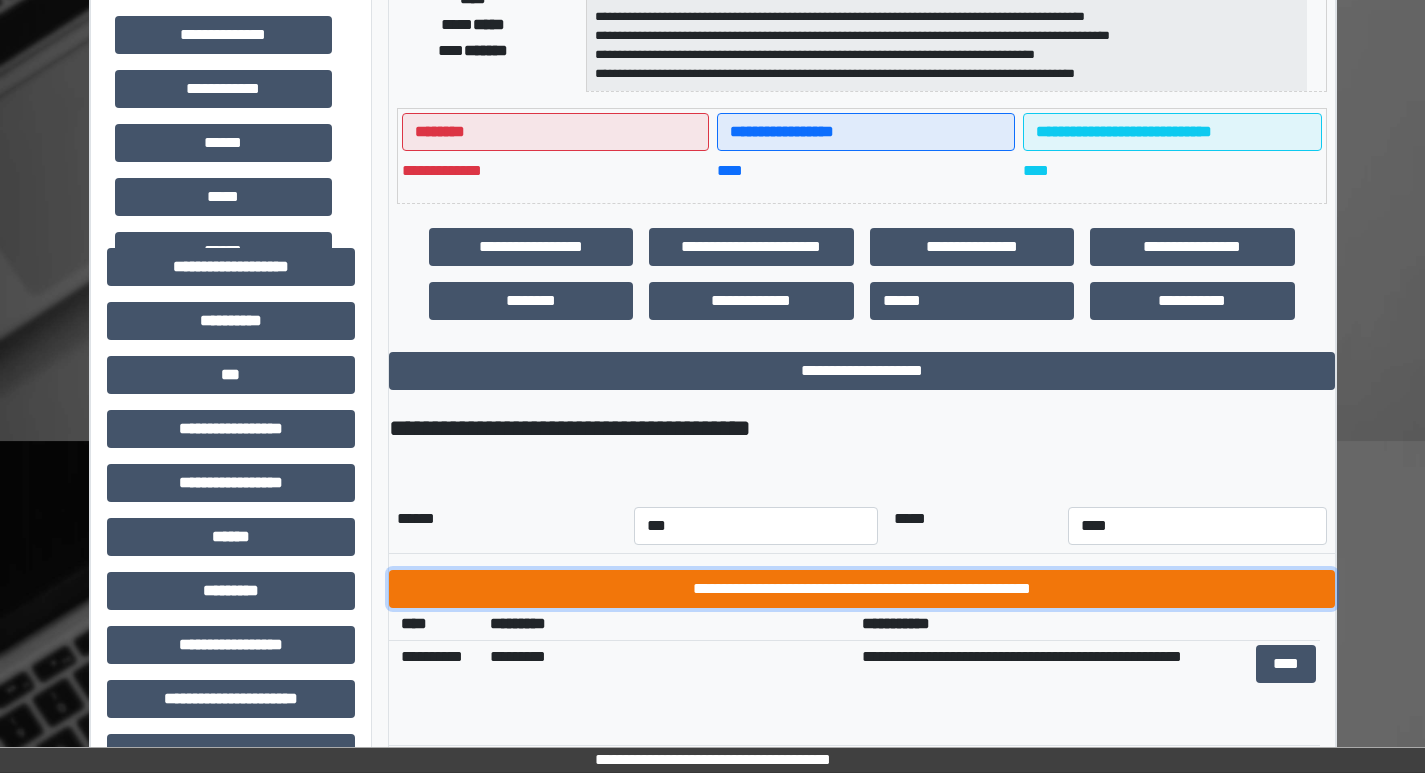 click on "**********" at bounding box center (862, 589) 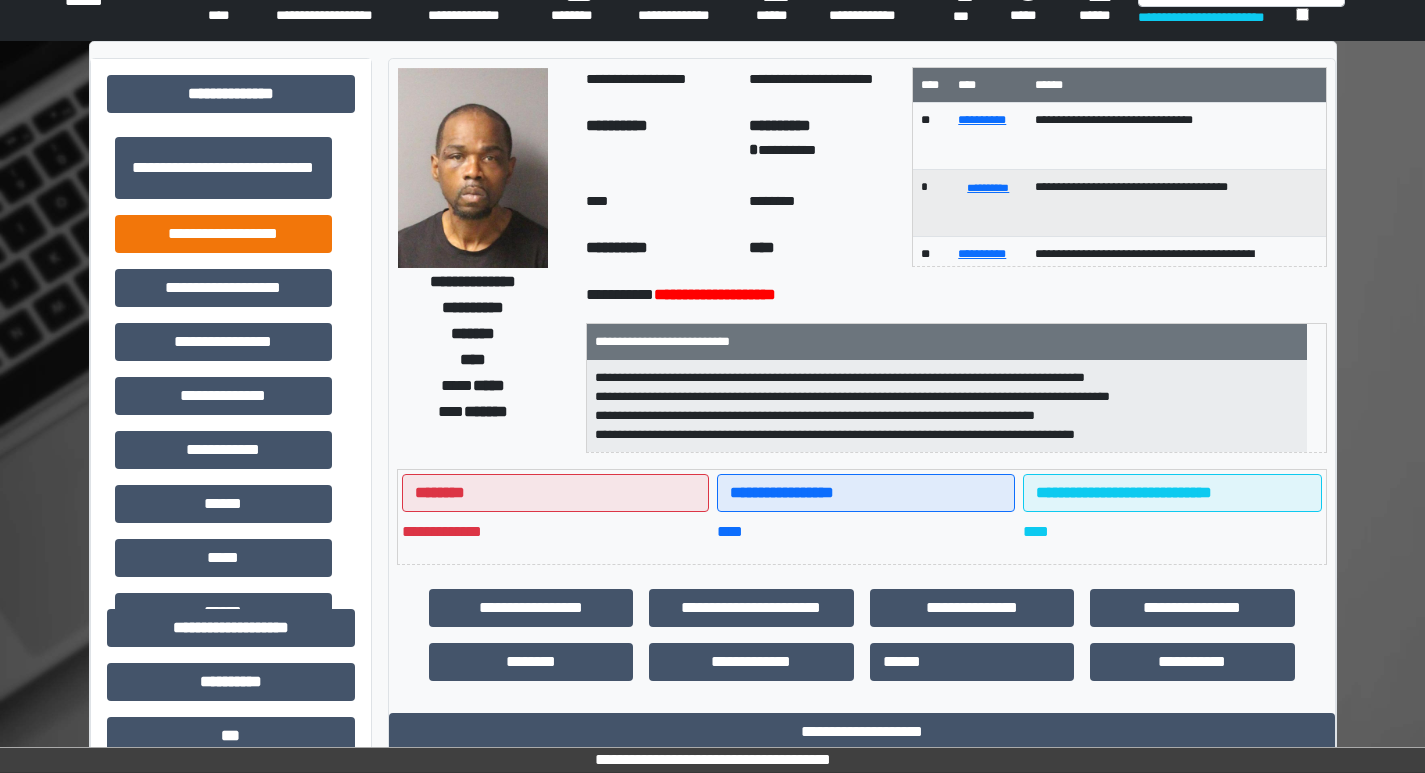 scroll, scrollTop: 0, scrollLeft: 0, axis: both 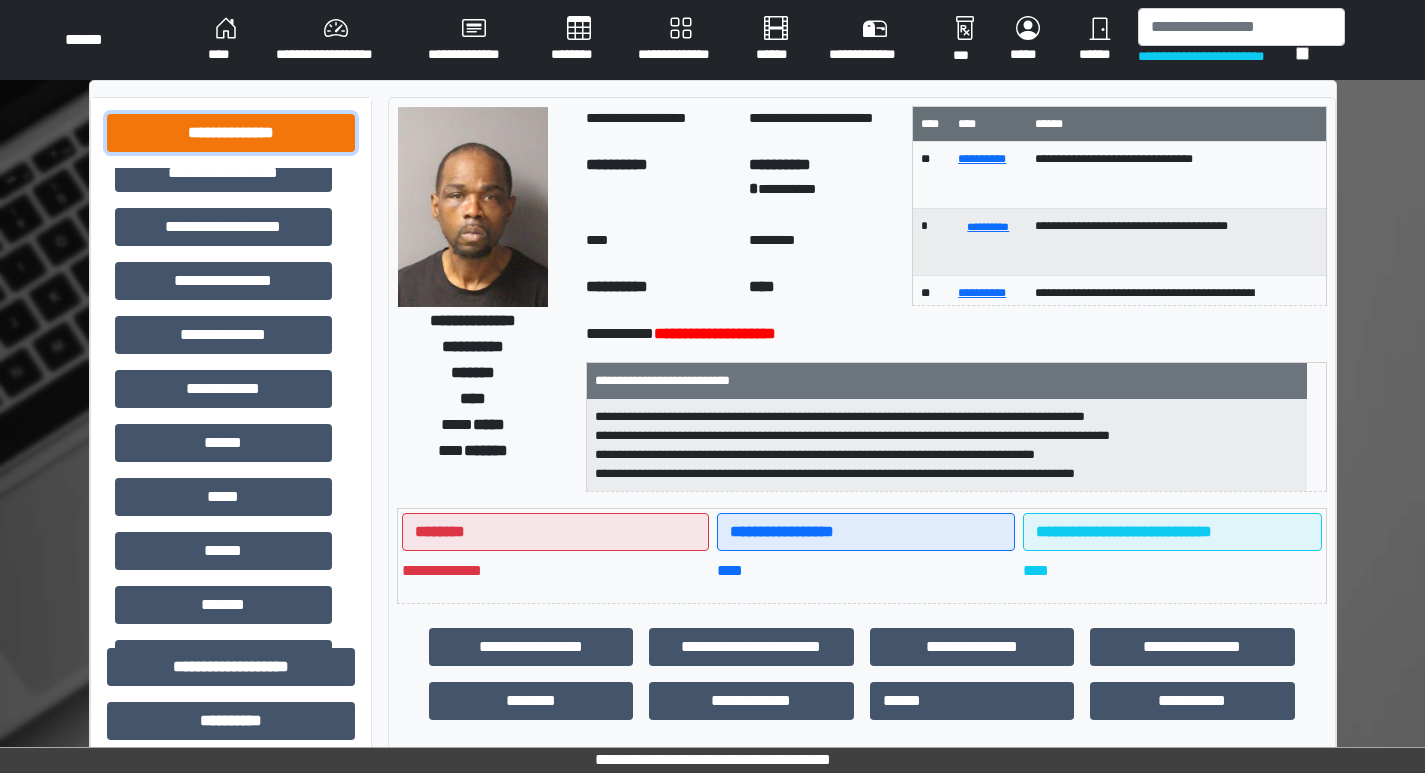 click on "**********" at bounding box center (231, 133) 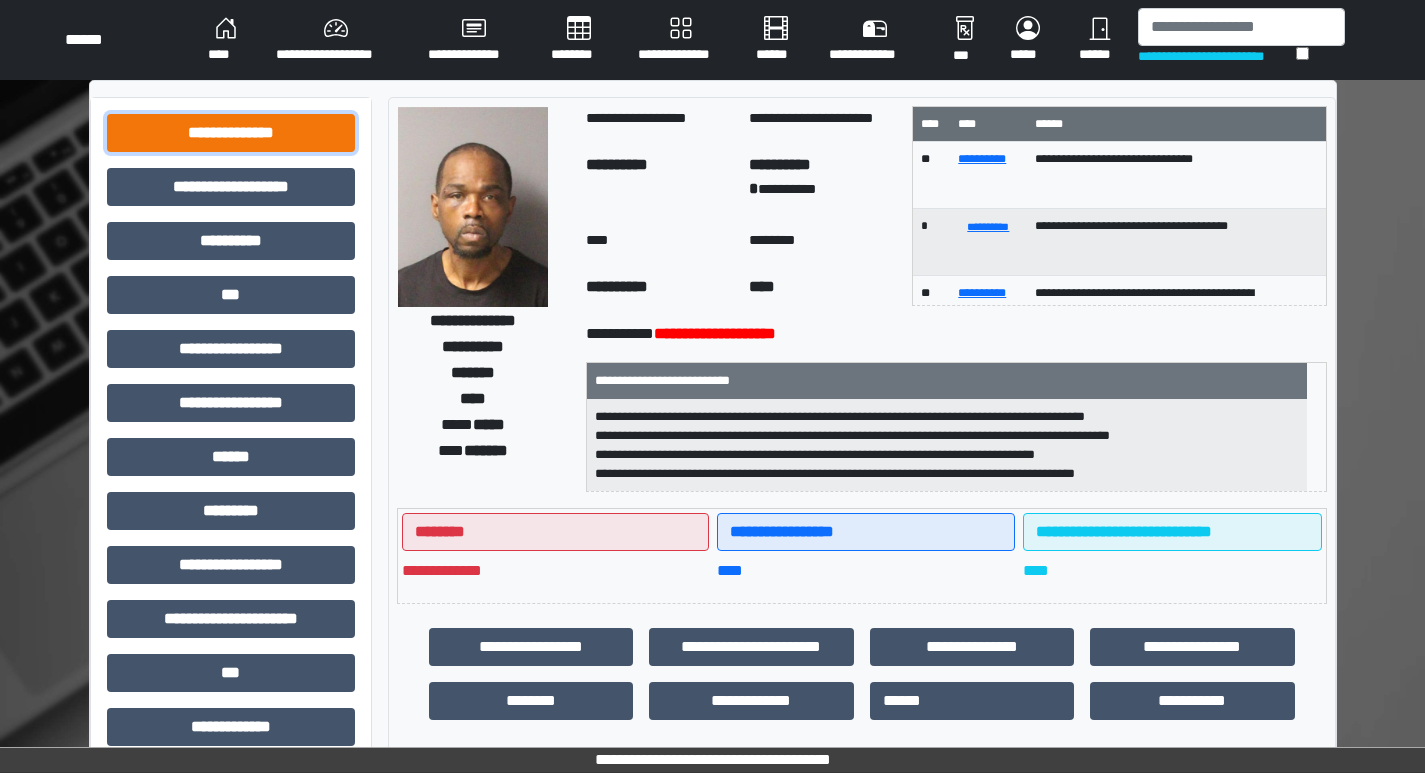 click on "**********" at bounding box center [231, 133] 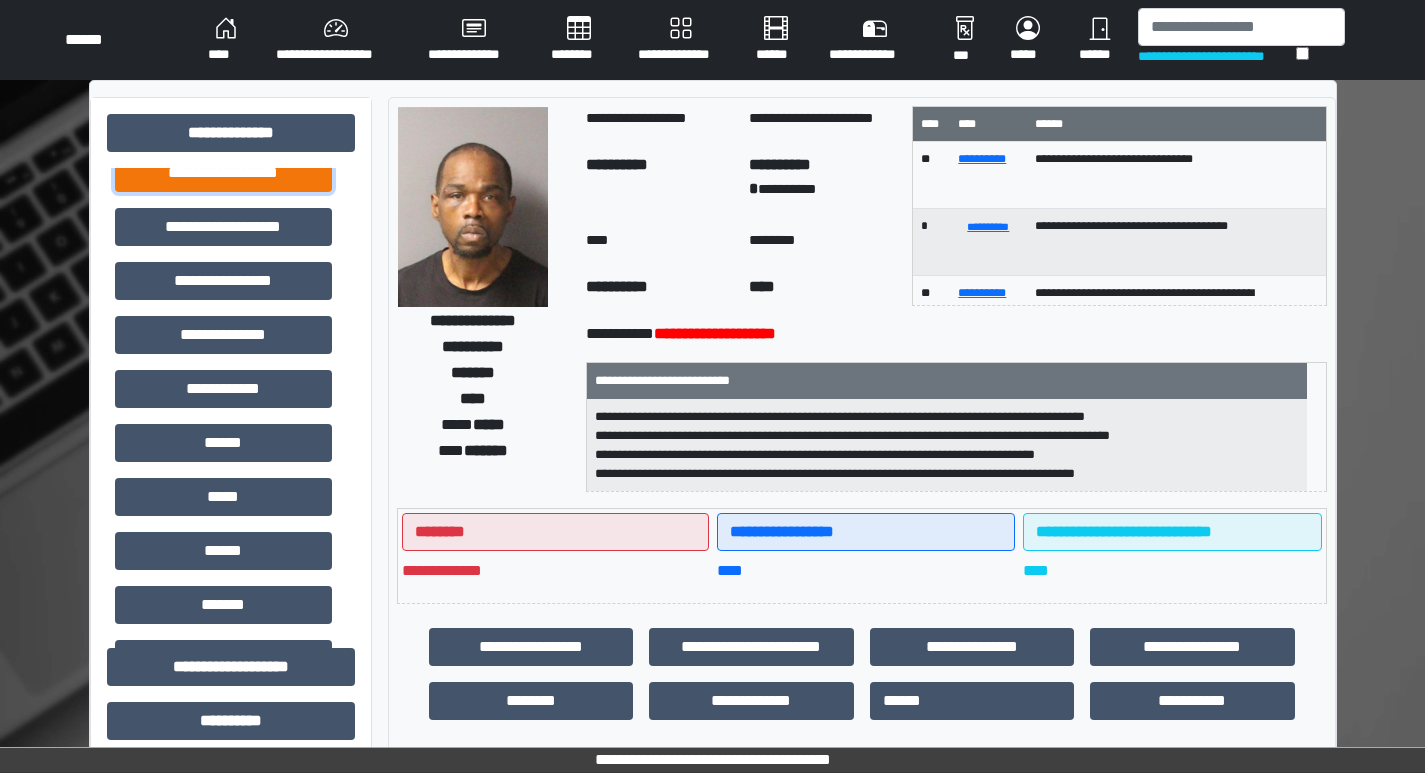 click on "**********" at bounding box center (223, 173) 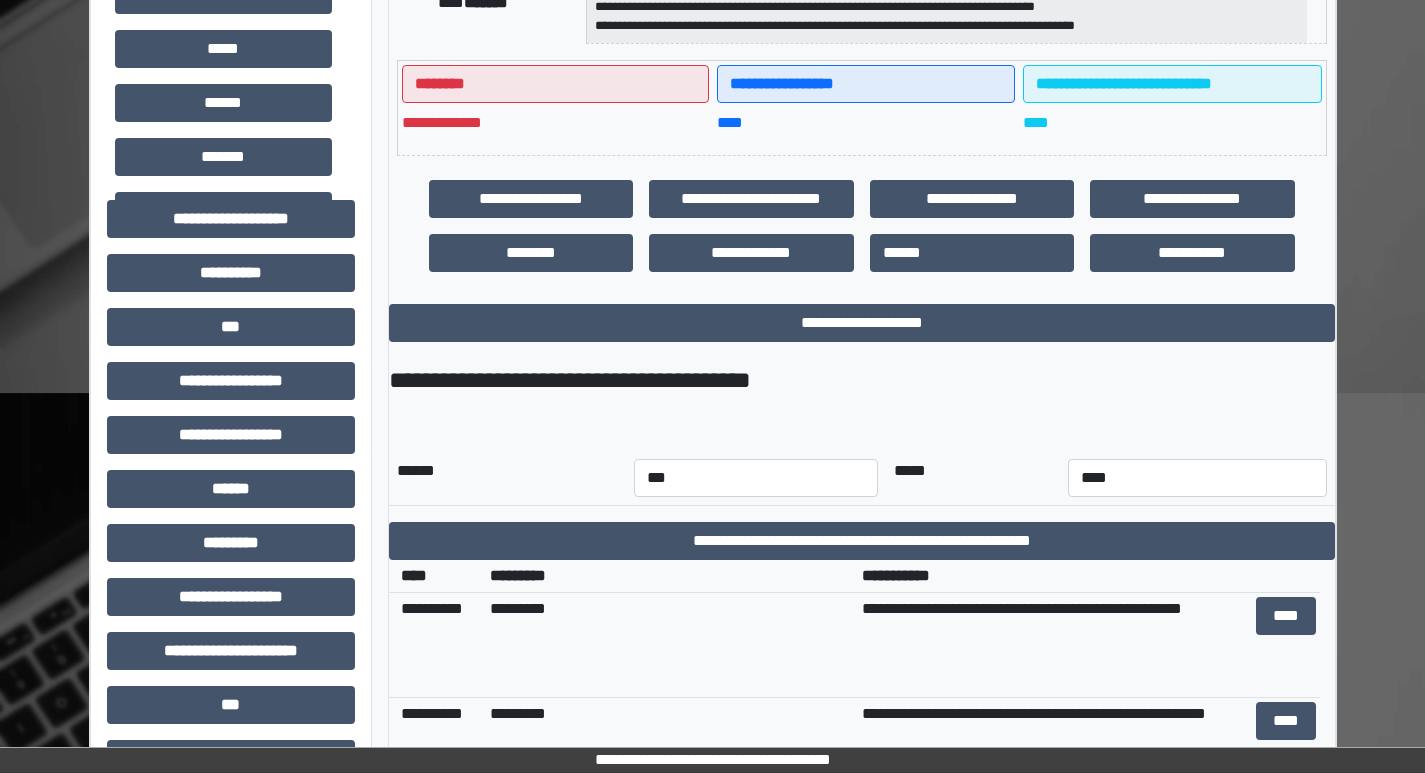 scroll, scrollTop: 700, scrollLeft: 0, axis: vertical 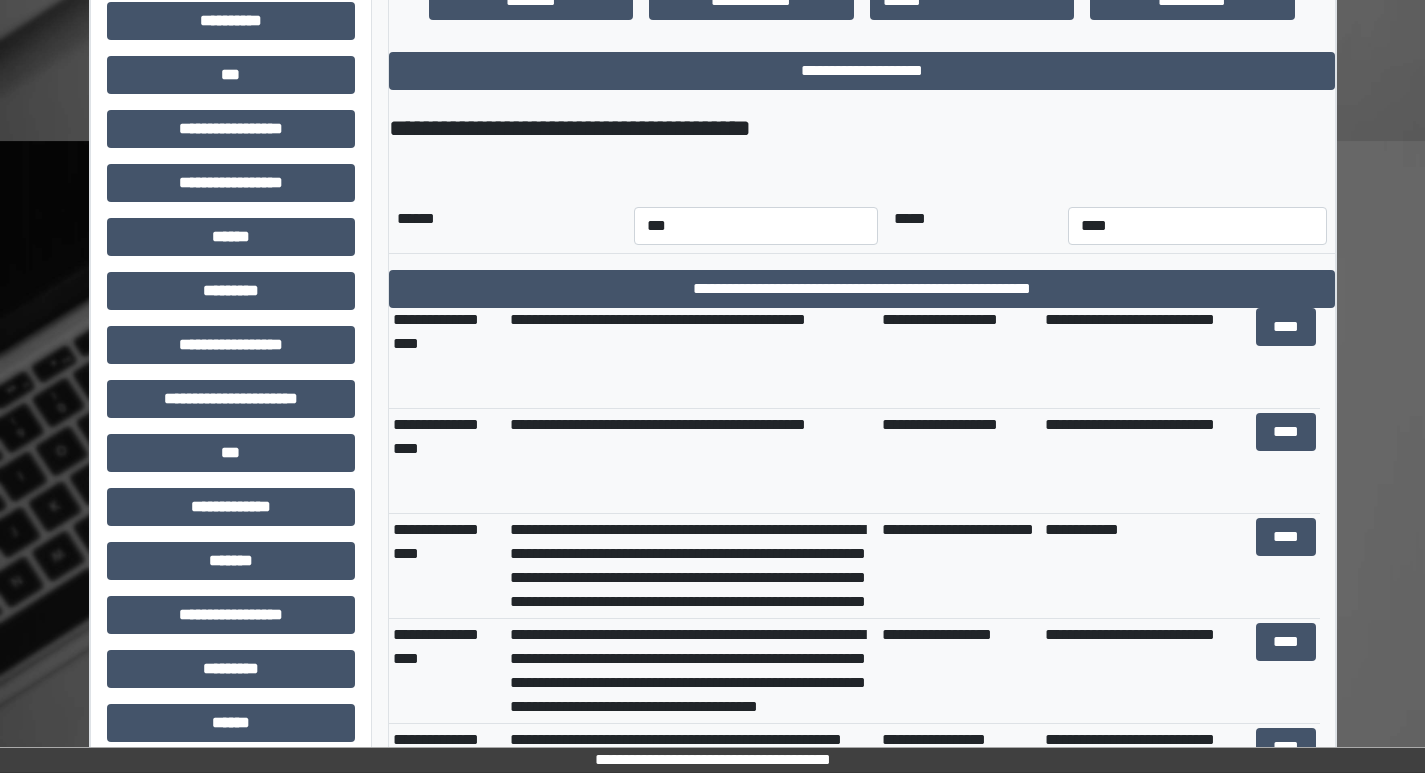 click on "**********" at bounding box center (862, -26) 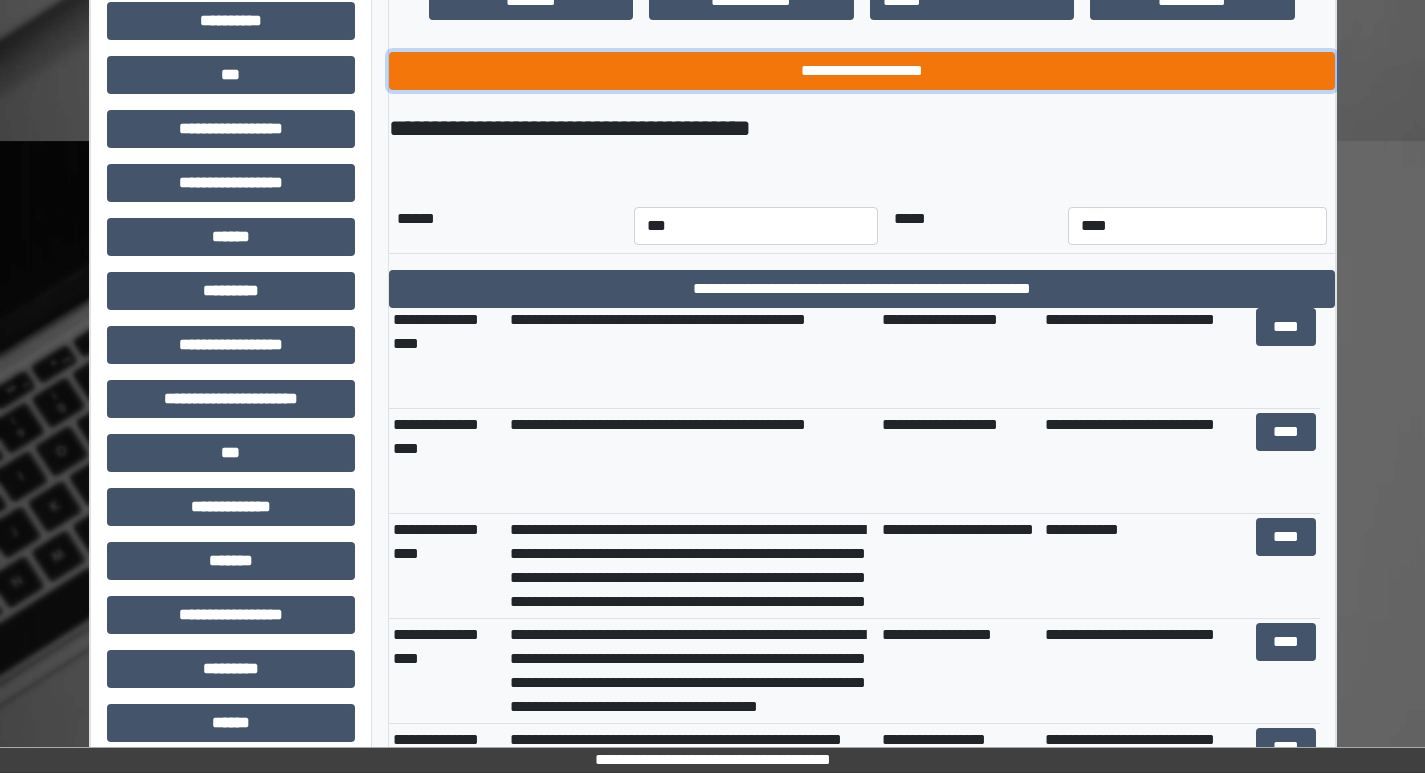 click on "**********" at bounding box center [862, 71] 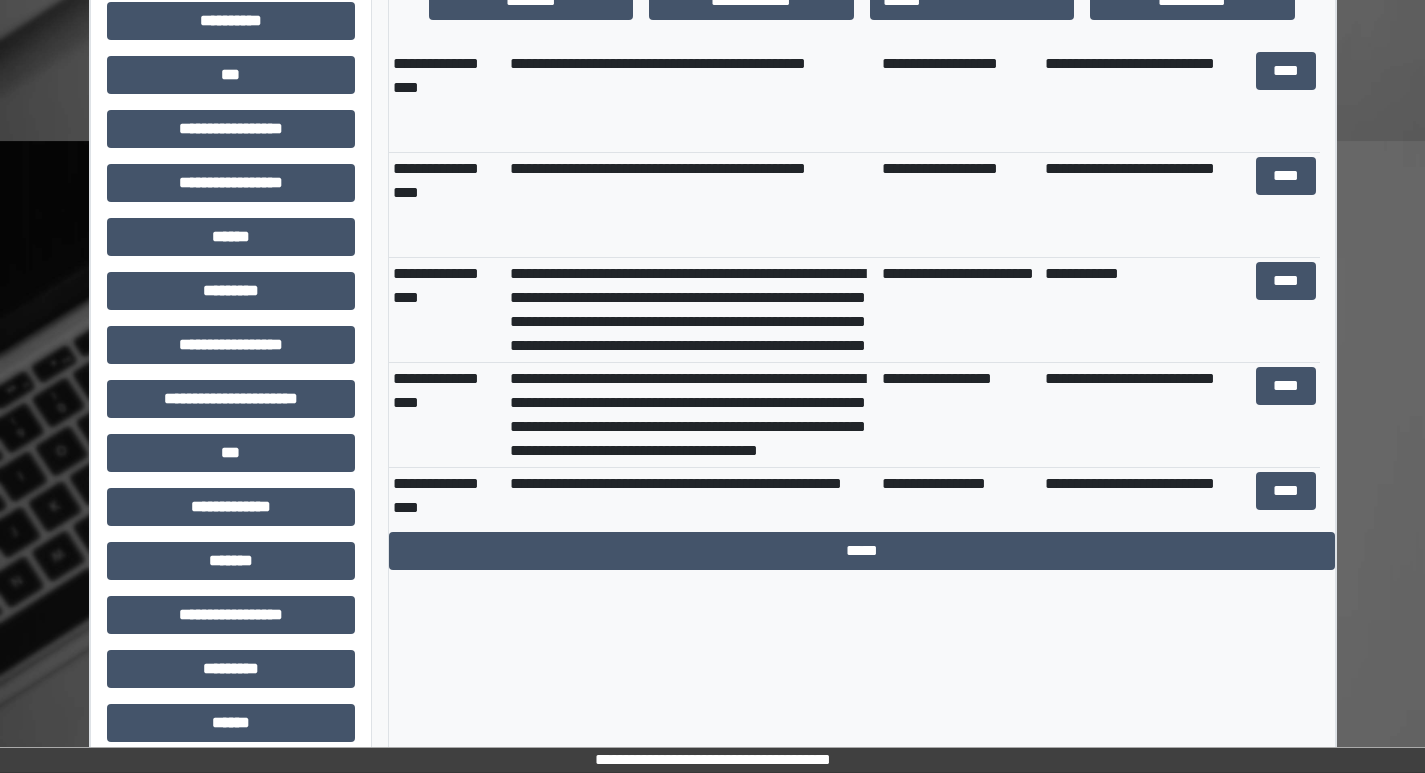 scroll, scrollTop: 24, scrollLeft: 0, axis: vertical 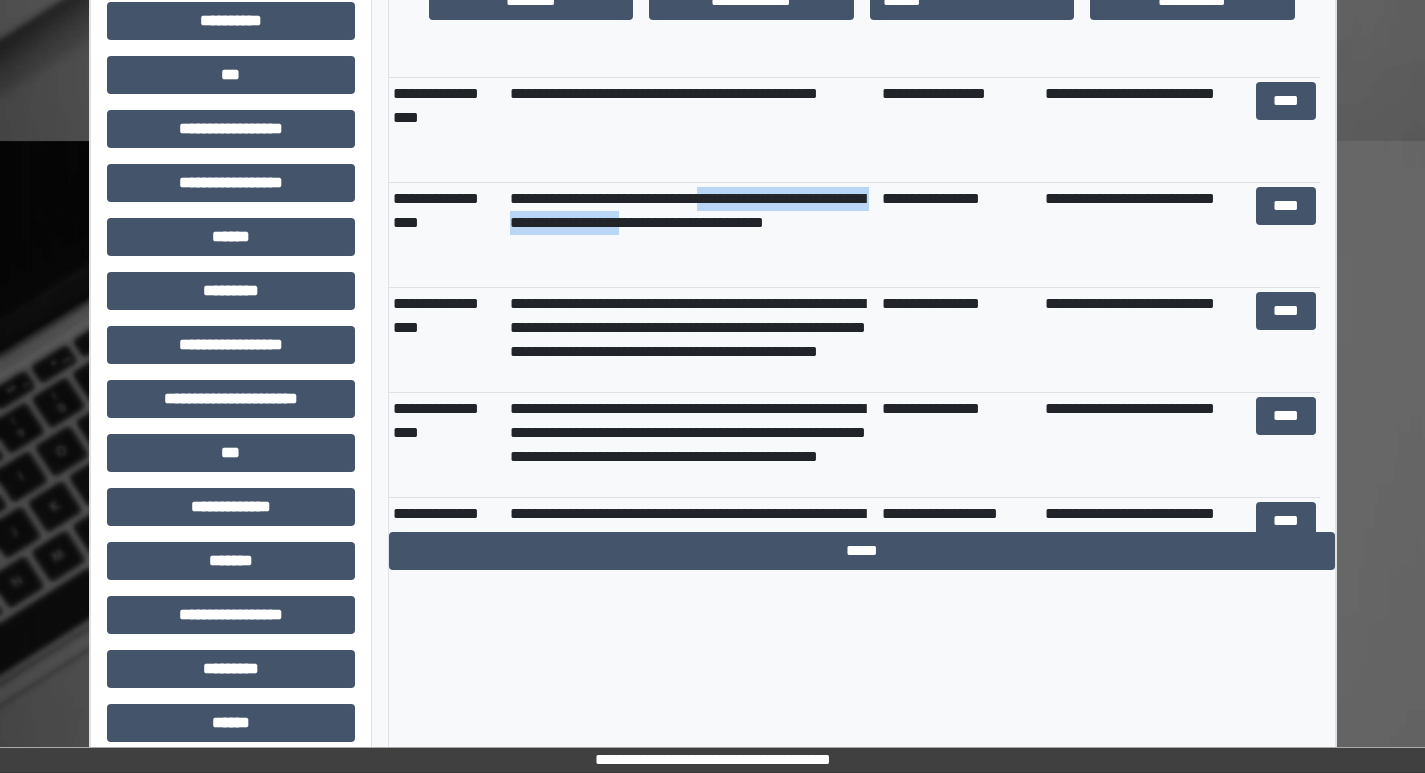 drag, startPoint x: 730, startPoint y: 199, endPoint x: 730, endPoint y: 225, distance: 26 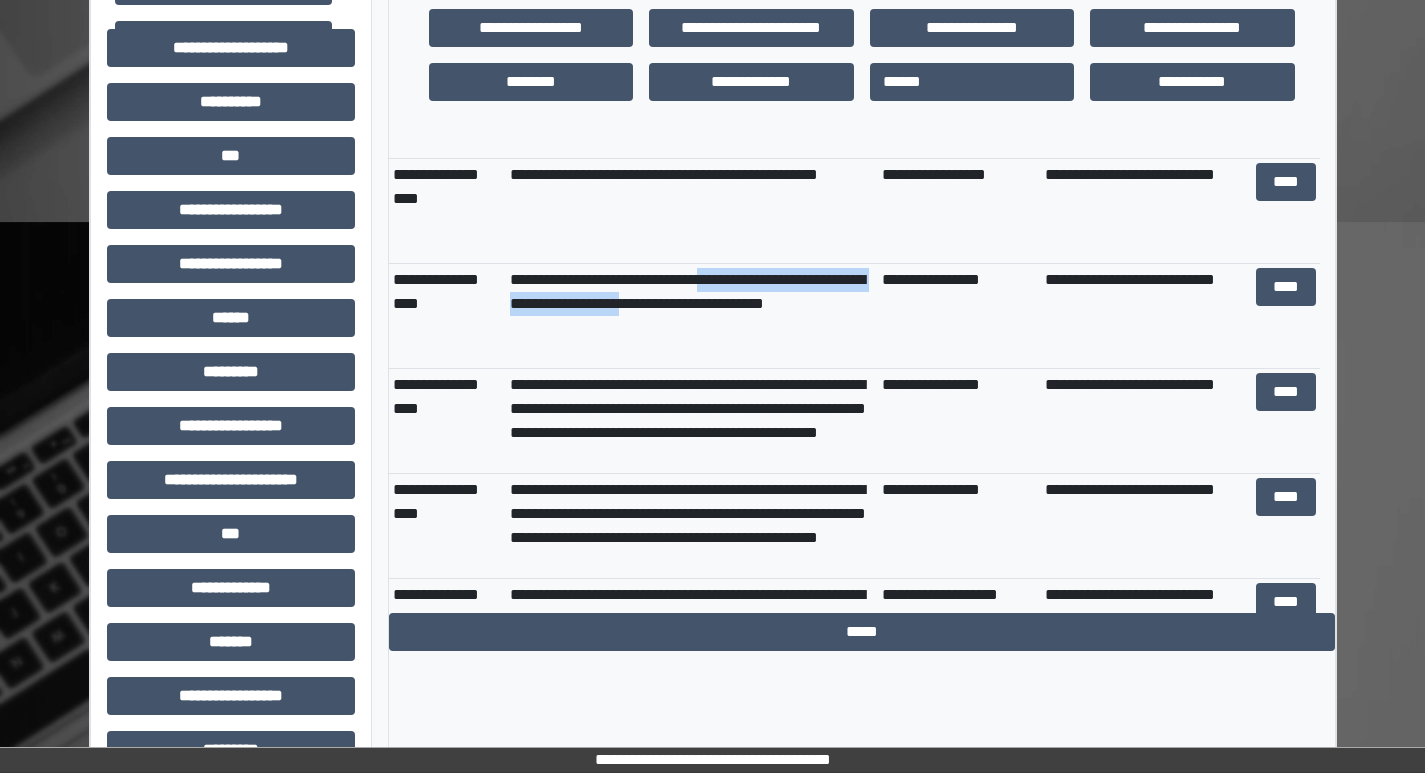 scroll, scrollTop: 600, scrollLeft: 0, axis: vertical 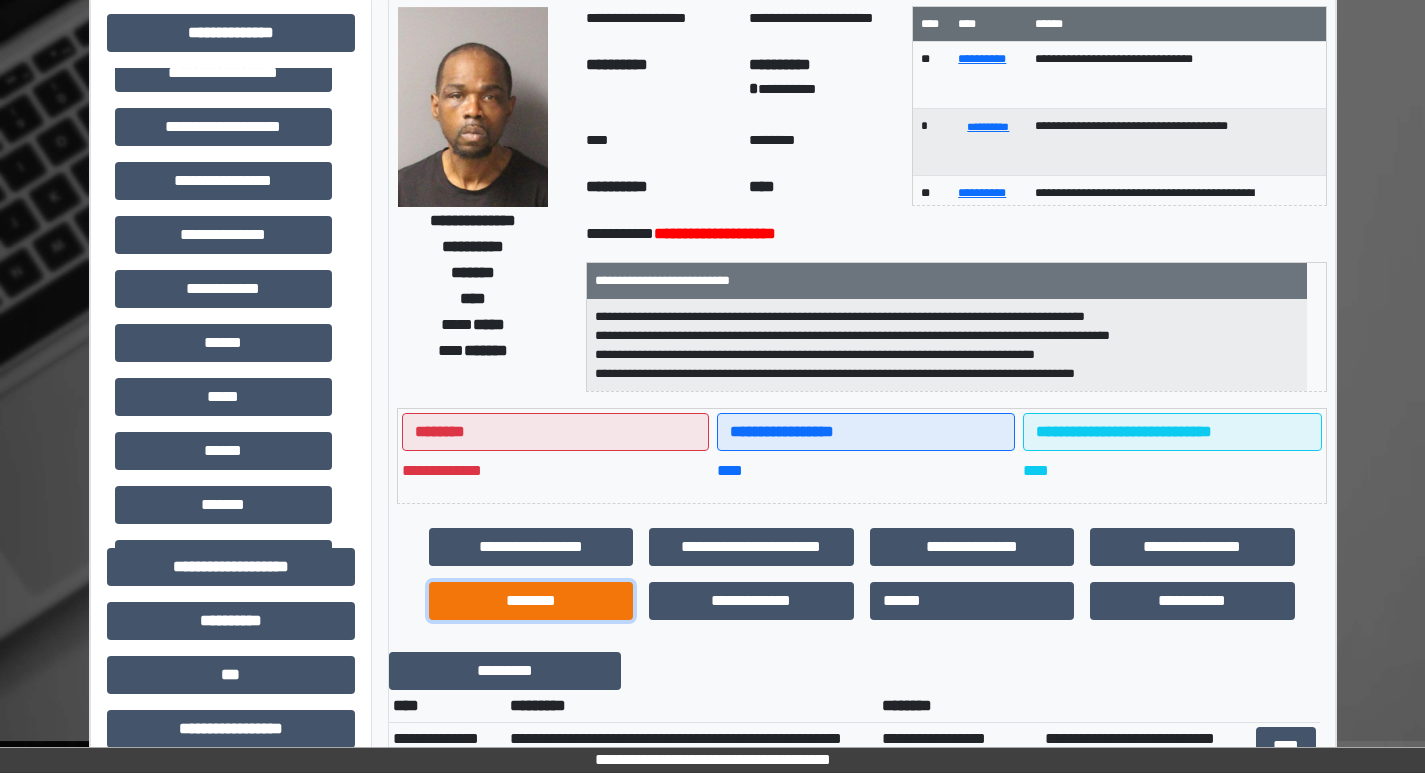 click on "********" at bounding box center [531, 601] 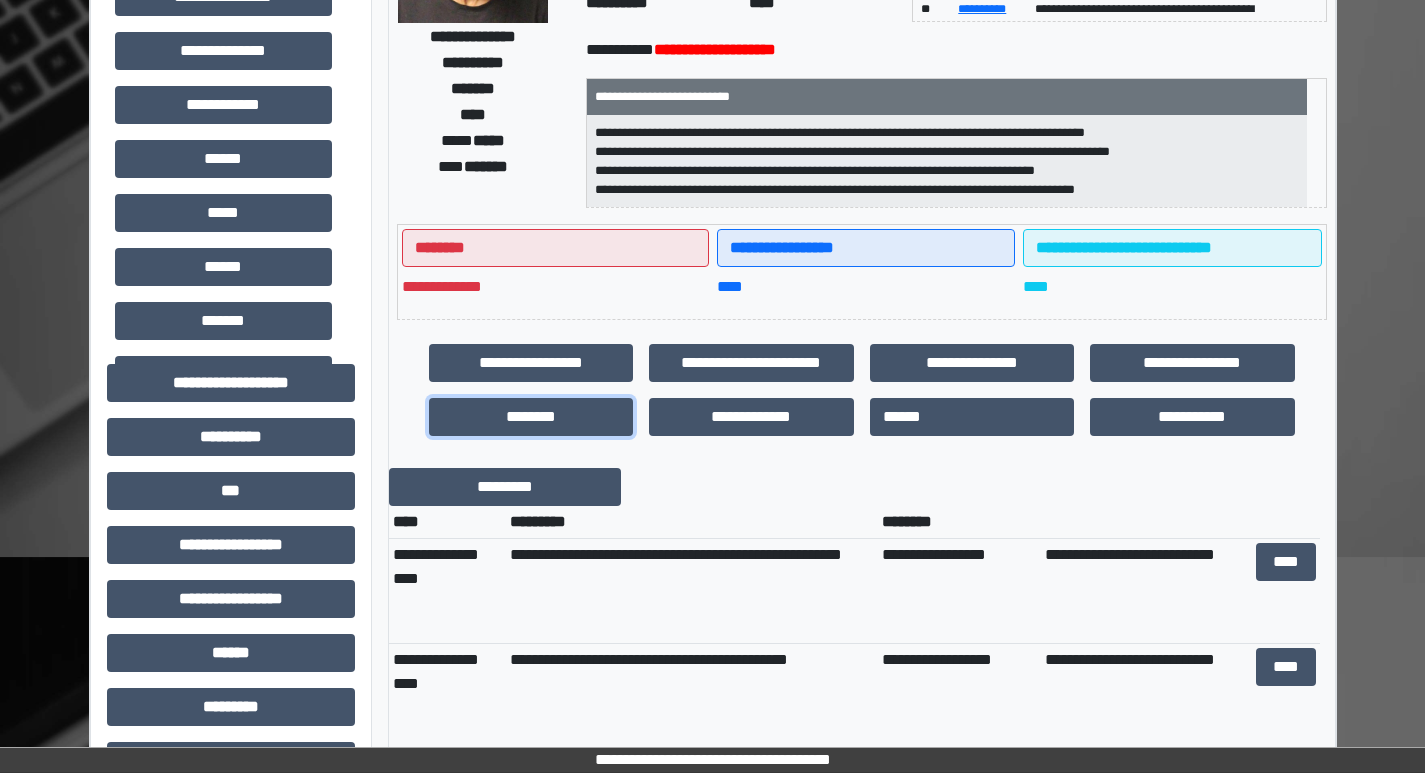 scroll, scrollTop: 300, scrollLeft: 0, axis: vertical 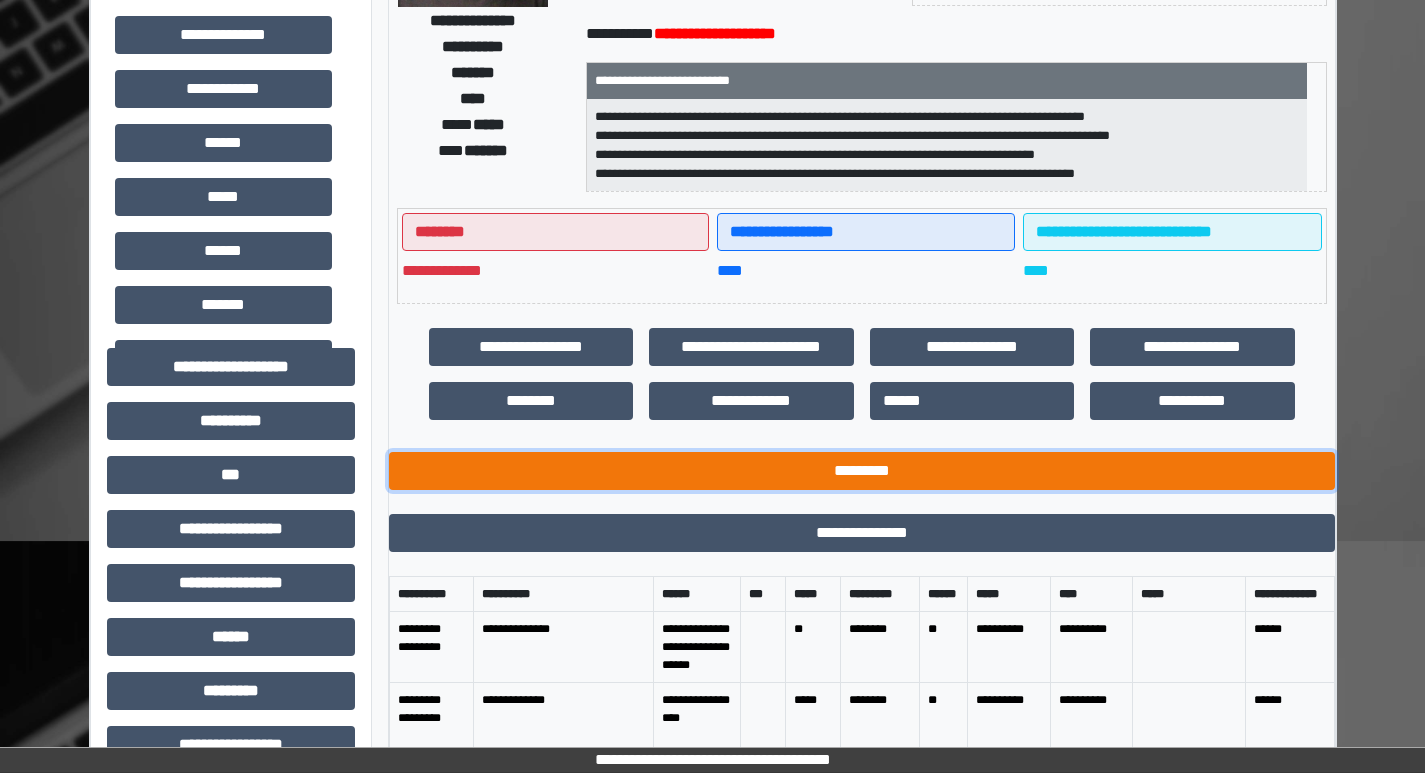 click on "*********" at bounding box center [862, 471] 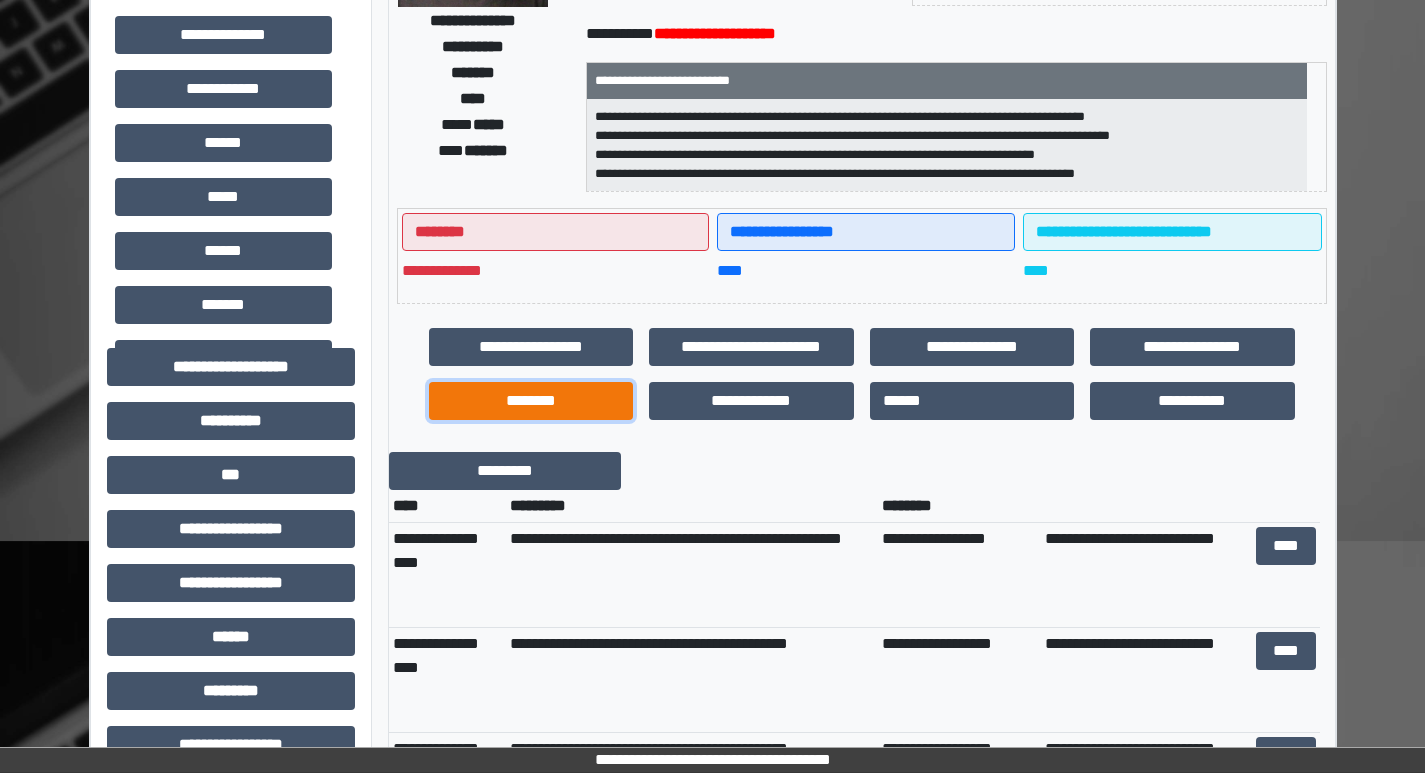 click on "********" at bounding box center [531, 401] 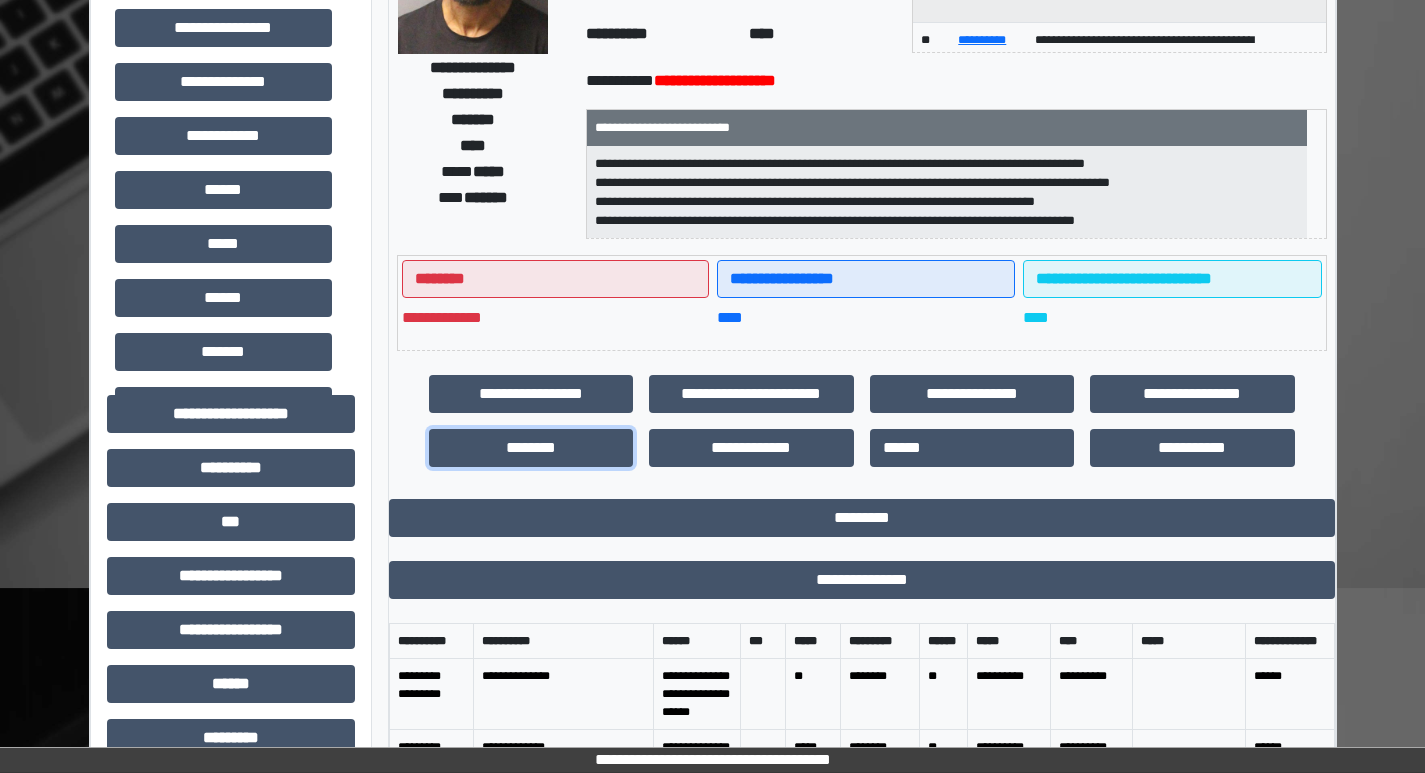 scroll, scrollTop: 500, scrollLeft: 0, axis: vertical 